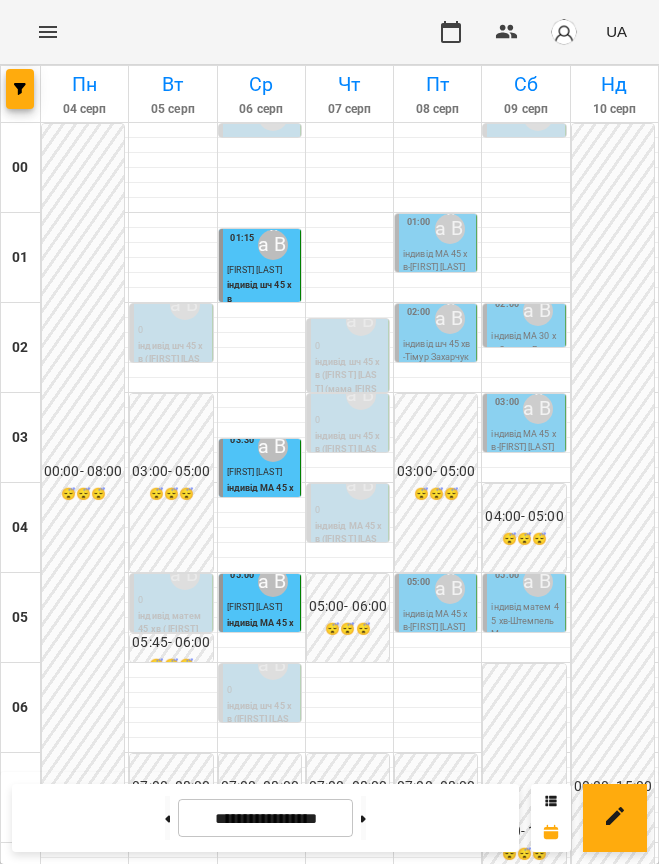 scroll, scrollTop: 0, scrollLeft: 0, axis: both 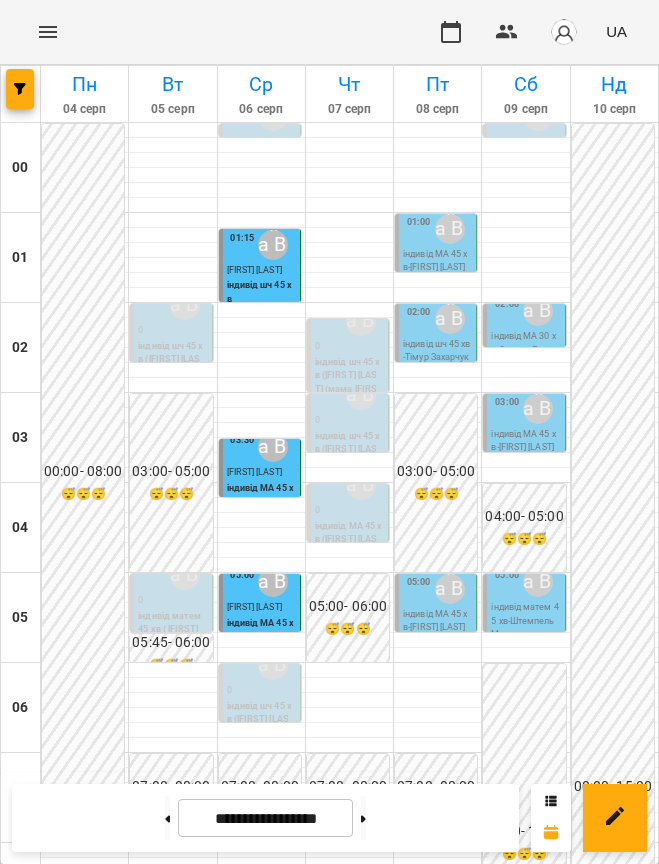 click on "Костянтин Kikeris" at bounding box center (327, 1422) 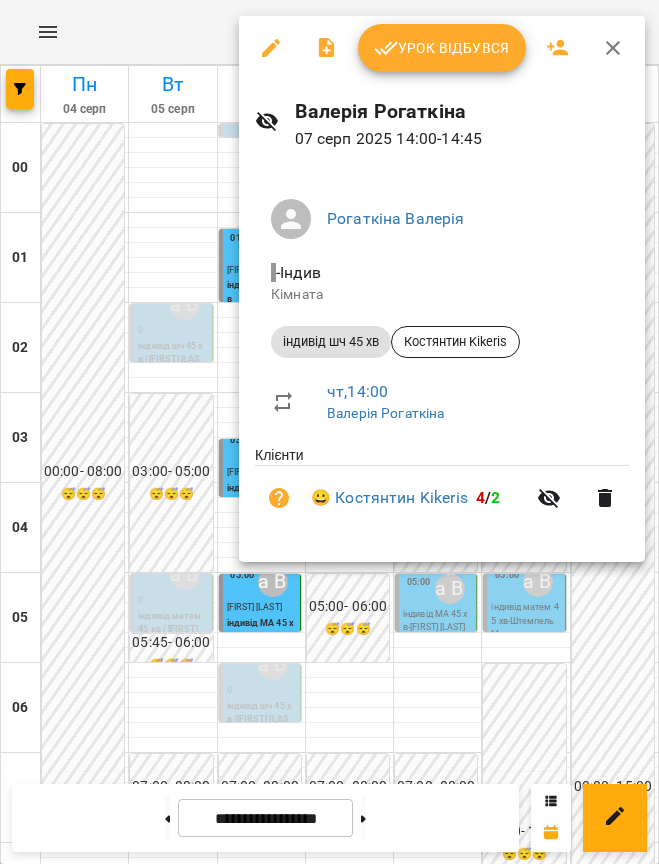 click at bounding box center (329, 432) 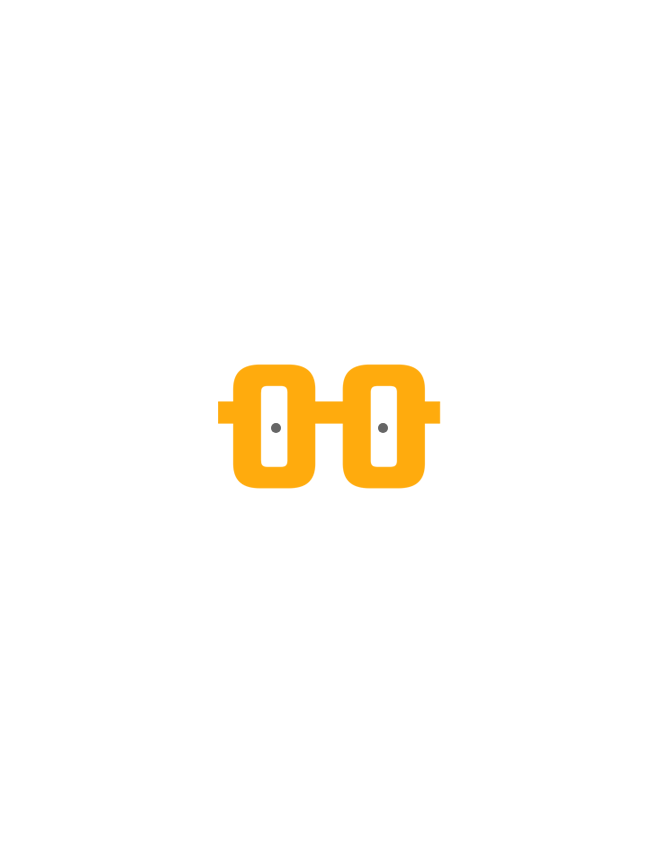 scroll, scrollTop: 0, scrollLeft: 0, axis: both 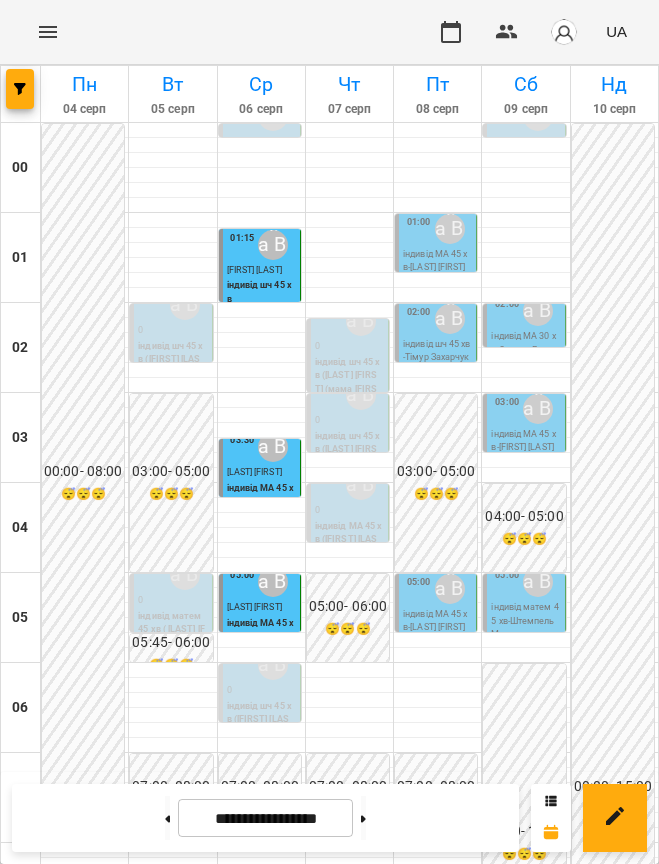 click on "індивід шч 45 хв ([LAST] [FIRST] (мама [FIRST] [LAST]))" at bounding box center (525, 1710) 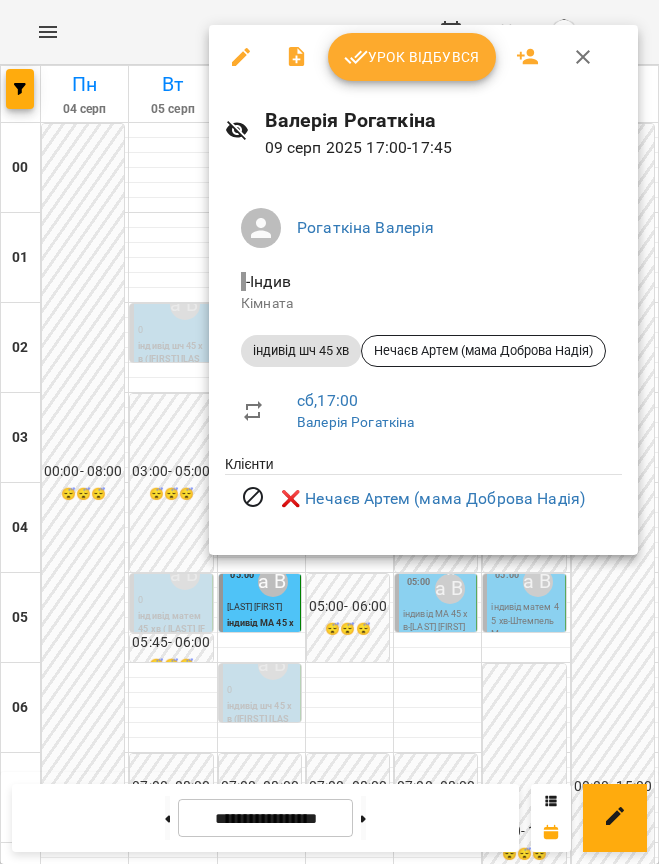 click at bounding box center (329, 432) 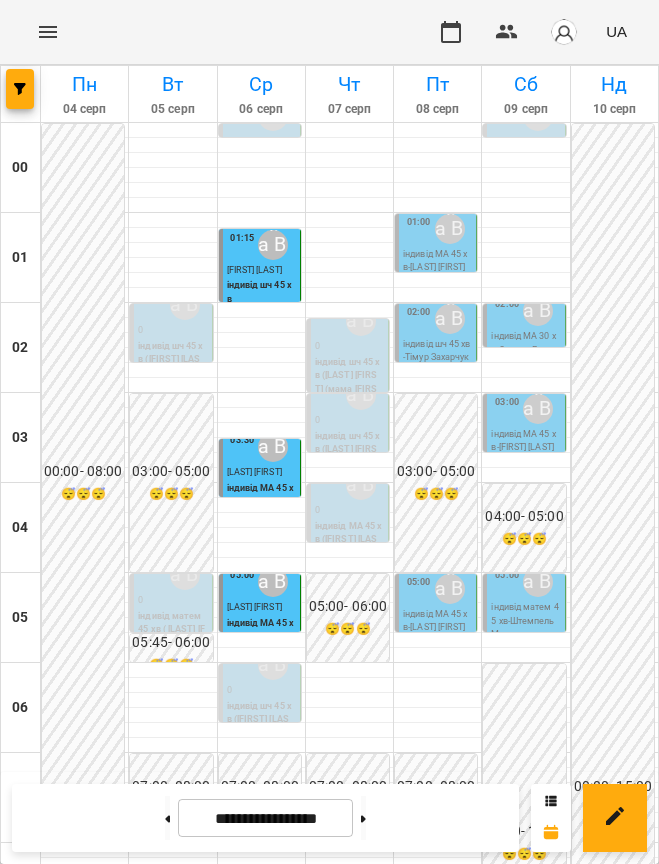 click on "[FIRST] [LAST]" at bounding box center (547, 1783) 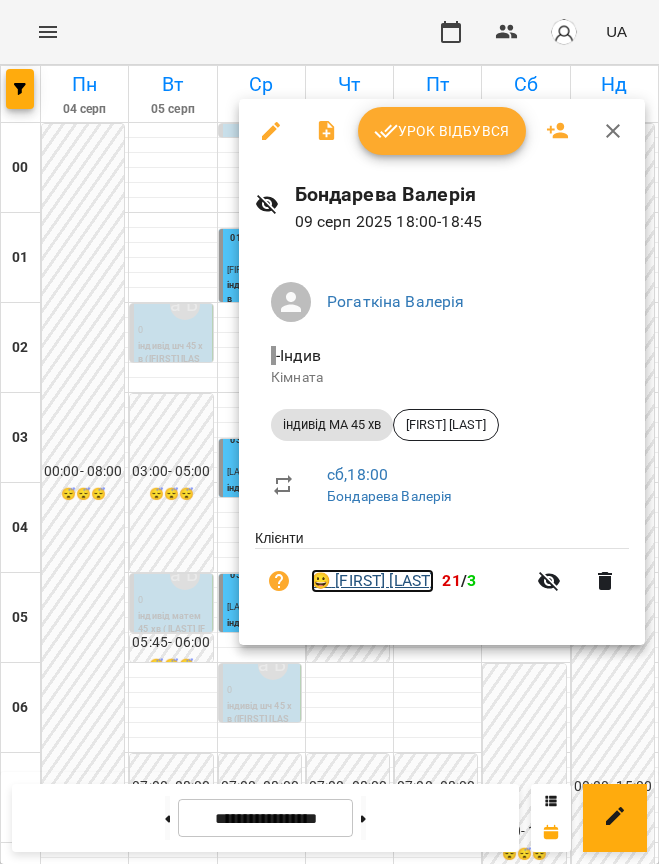 click on "😀   [LAST] [FIRST]" at bounding box center (372, 581) 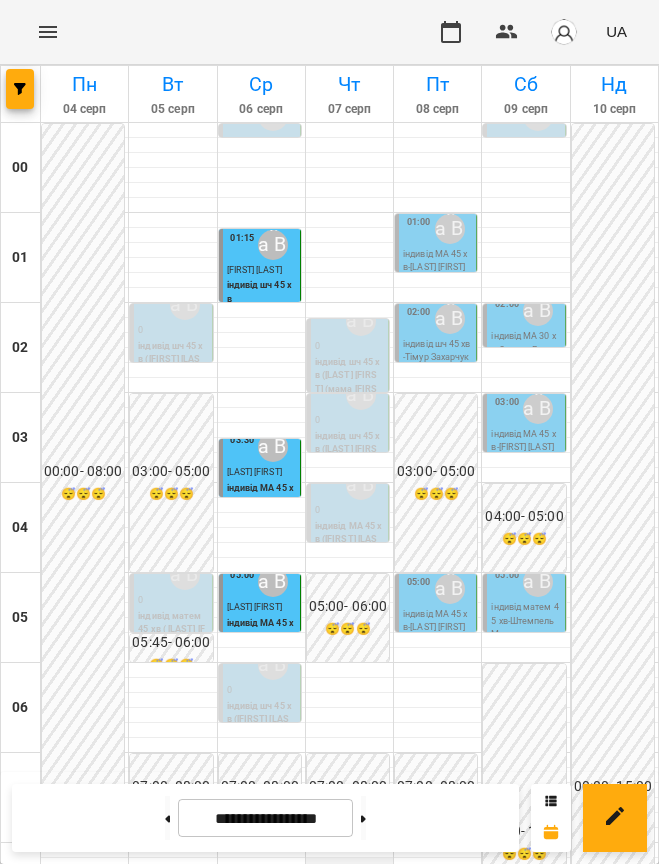 scroll, scrollTop: 1500, scrollLeft: 0, axis: vertical 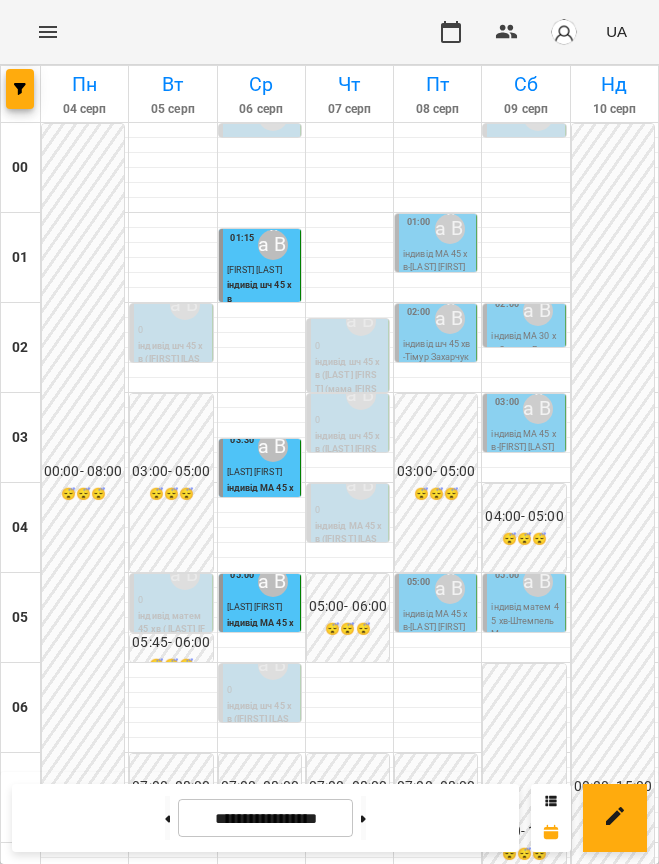 click on "[FIRST] [LAST]" at bounding box center [547, 1783] 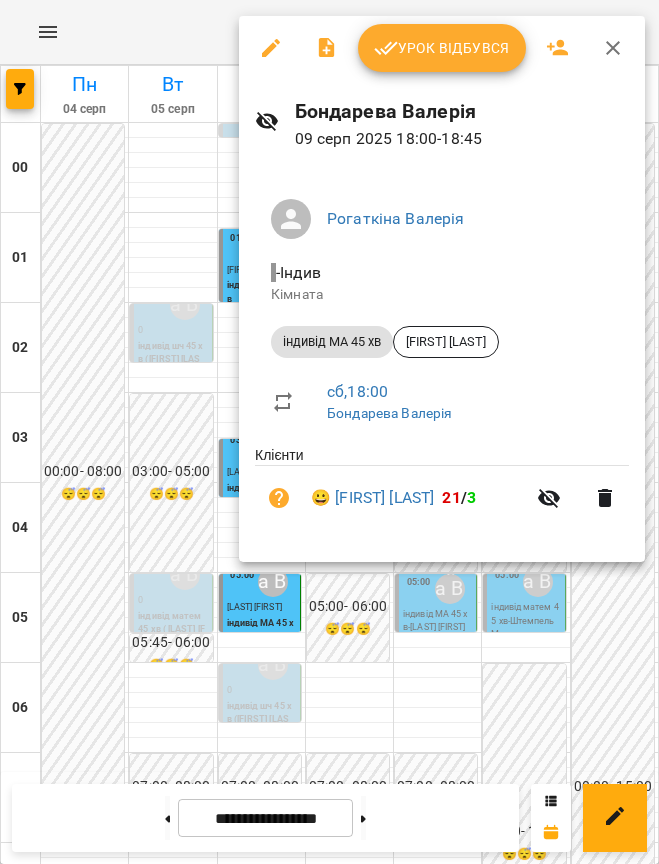 click at bounding box center (329, 432) 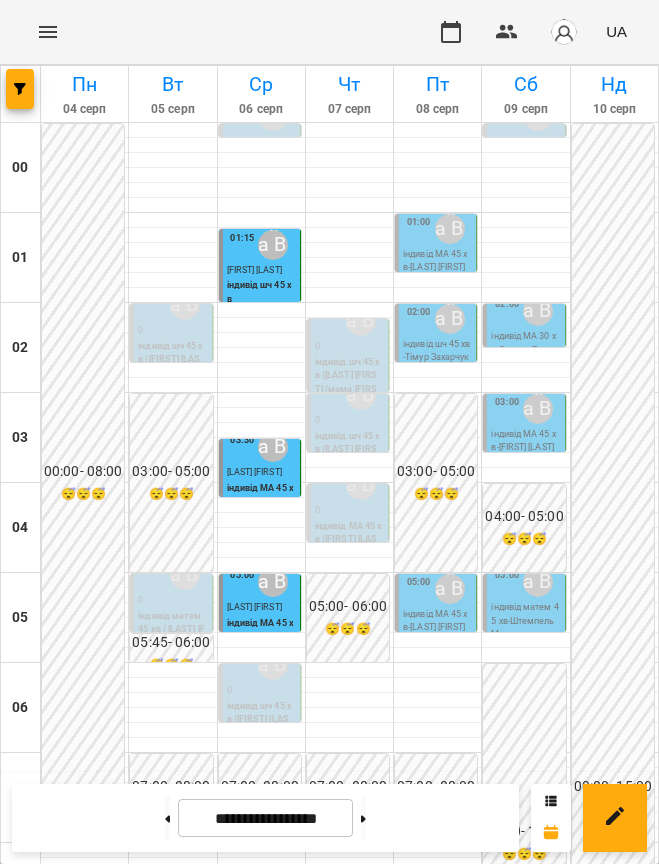 scroll, scrollTop: 500, scrollLeft: 0, axis: vertical 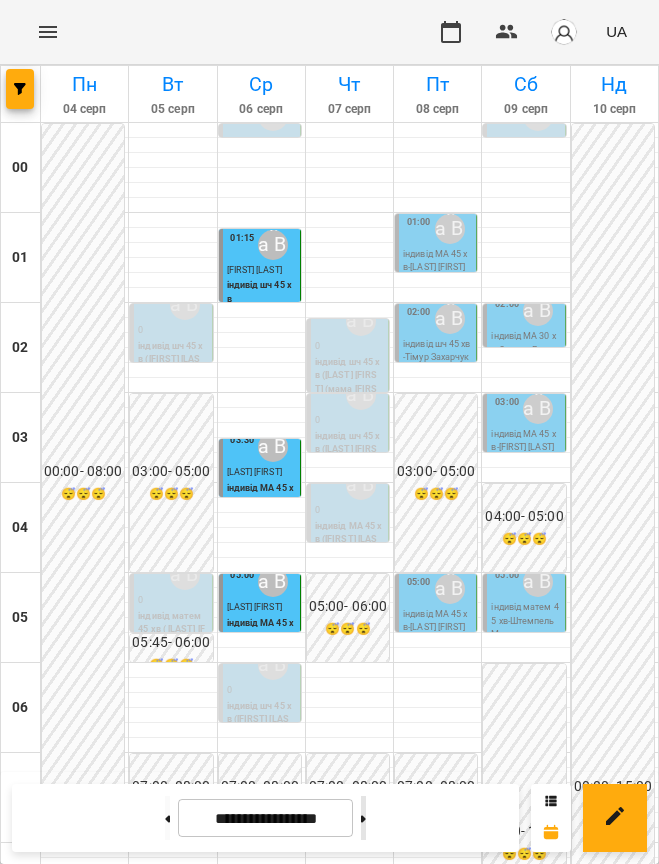 click at bounding box center [363, 818] 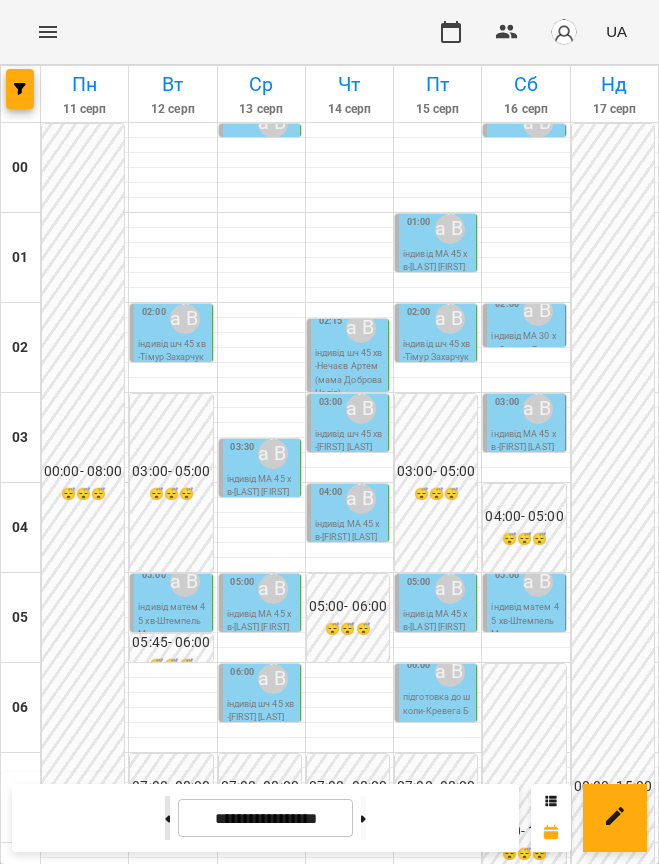 click at bounding box center (167, 818) 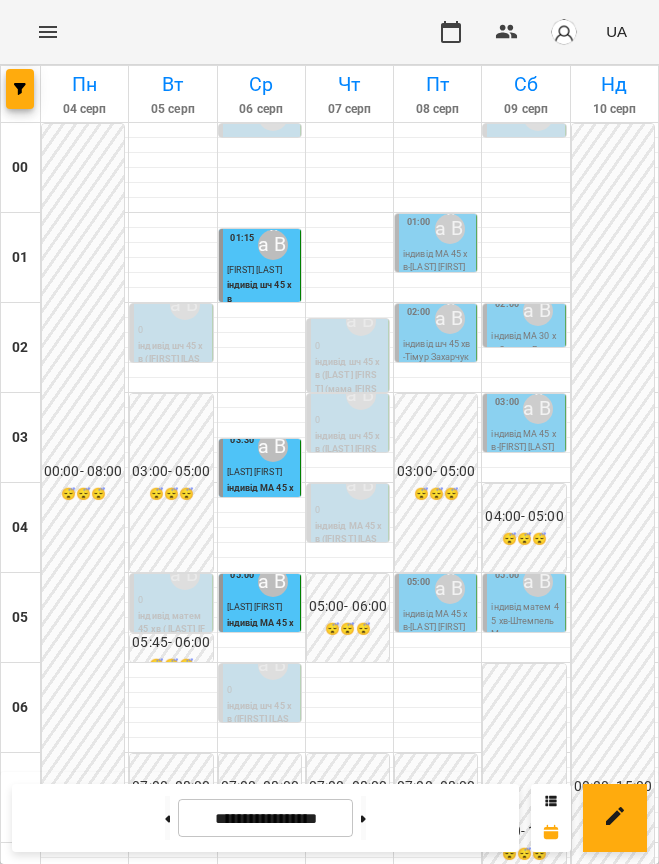 scroll, scrollTop: 0, scrollLeft: 0, axis: both 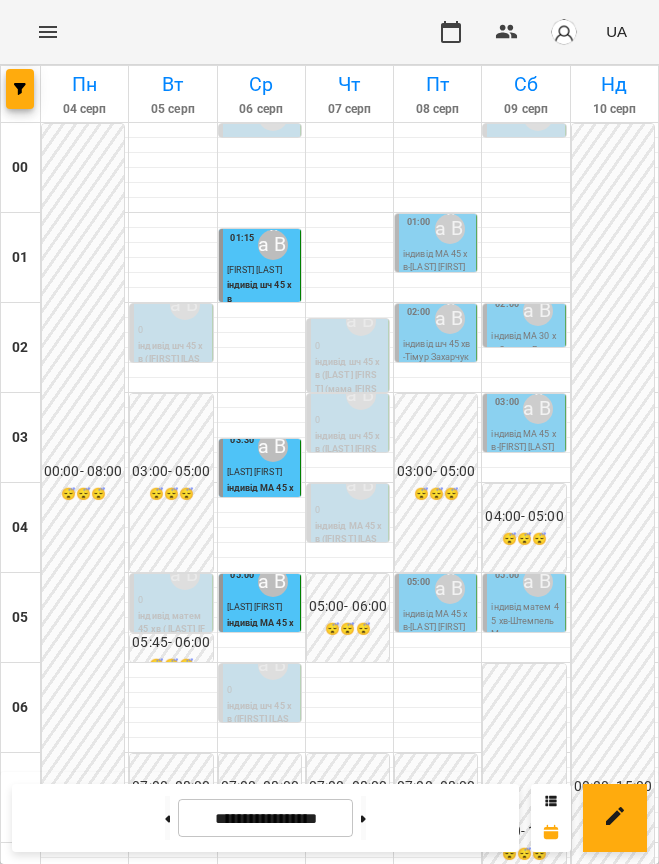click on "[FIRST] [LAST]" at bounding box center (326, 1512) 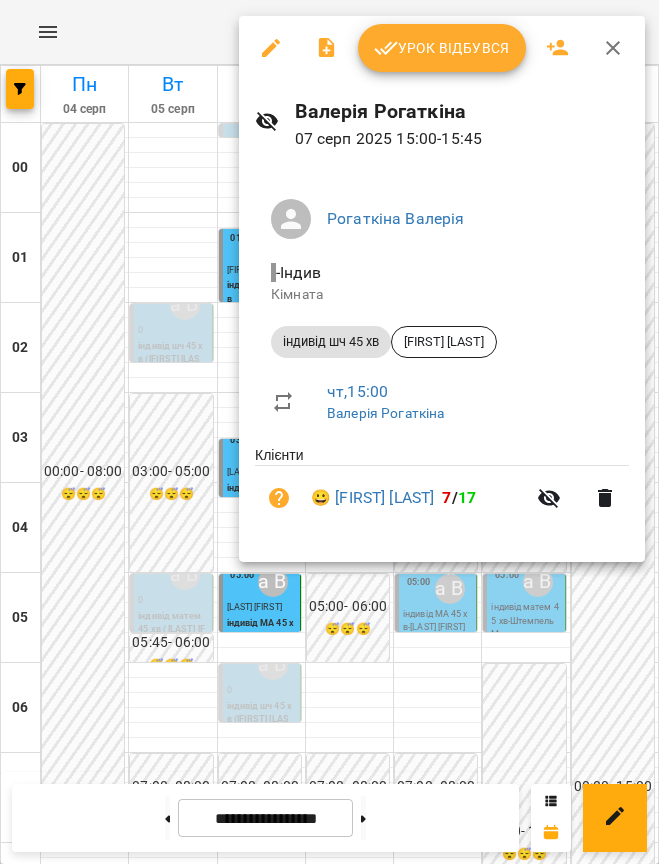 click at bounding box center (329, 432) 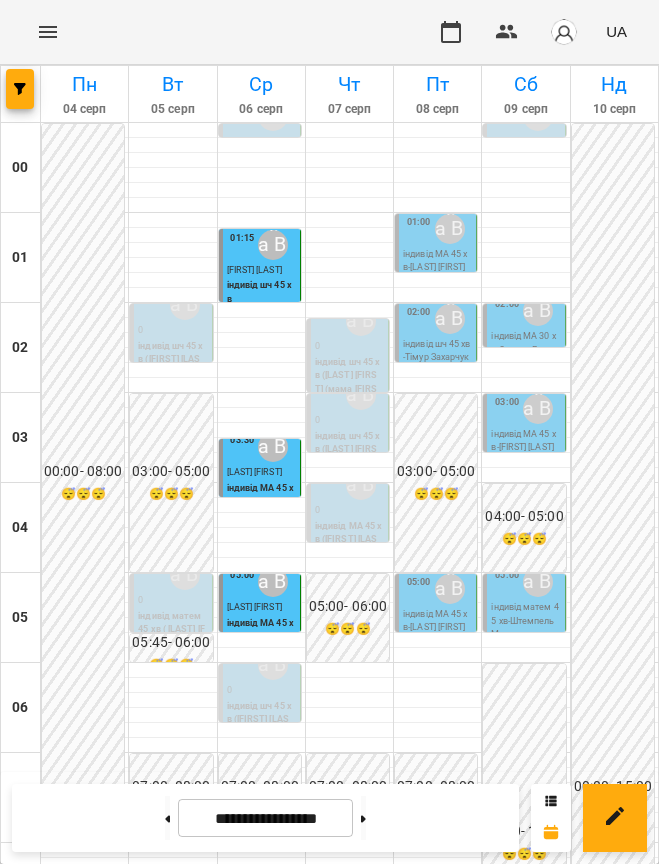 click on "Костянтин Kikeris" at bounding box center [327, 1422] 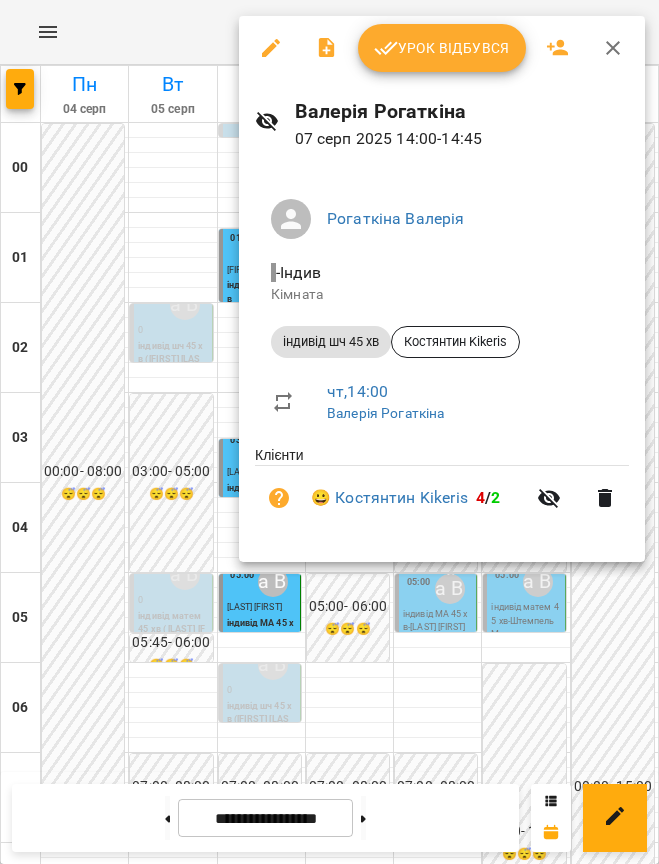 click at bounding box center (329, 432) 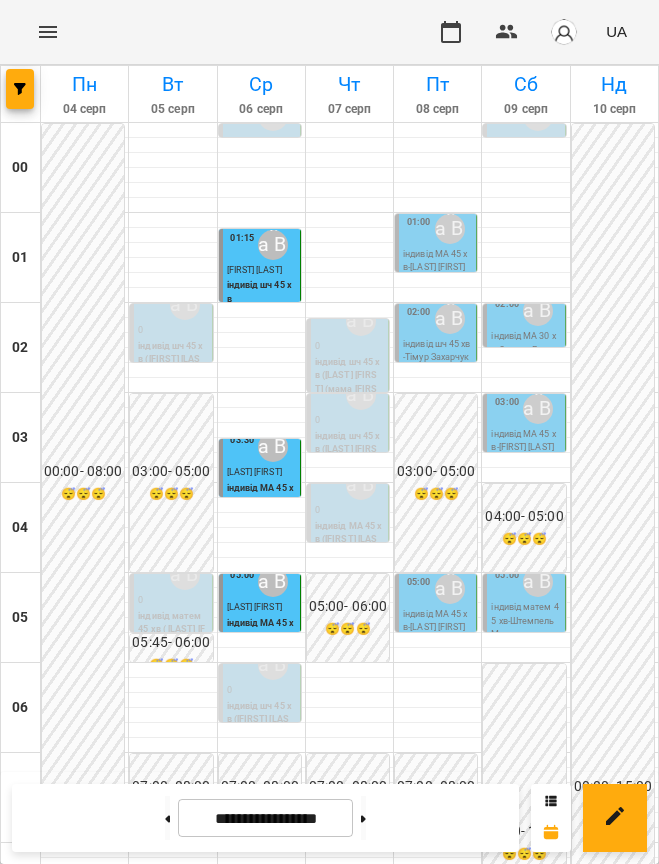 scroll, scrollTop: 1375, scrollLeft: 0, axis: vertical 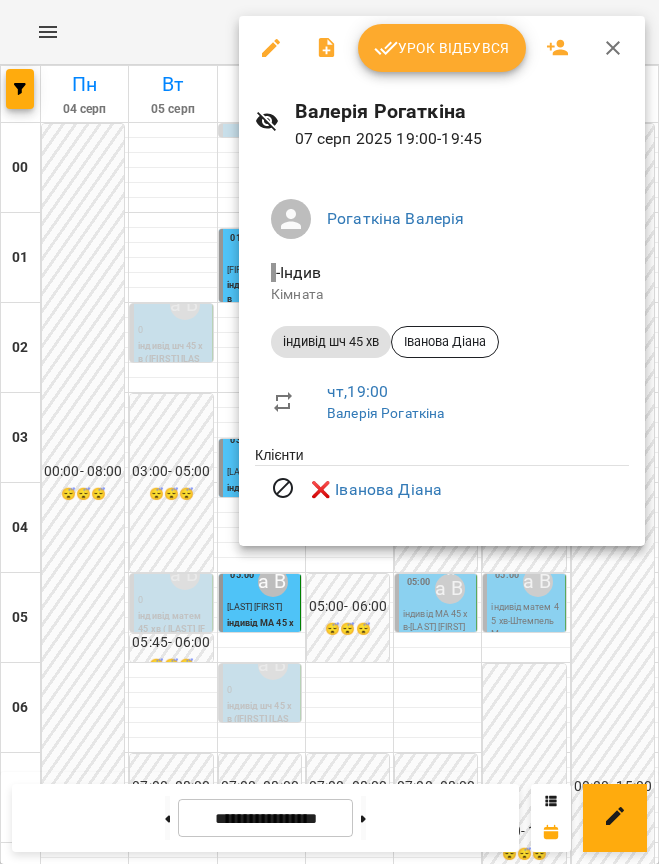 click at bounding box center (329, 432) 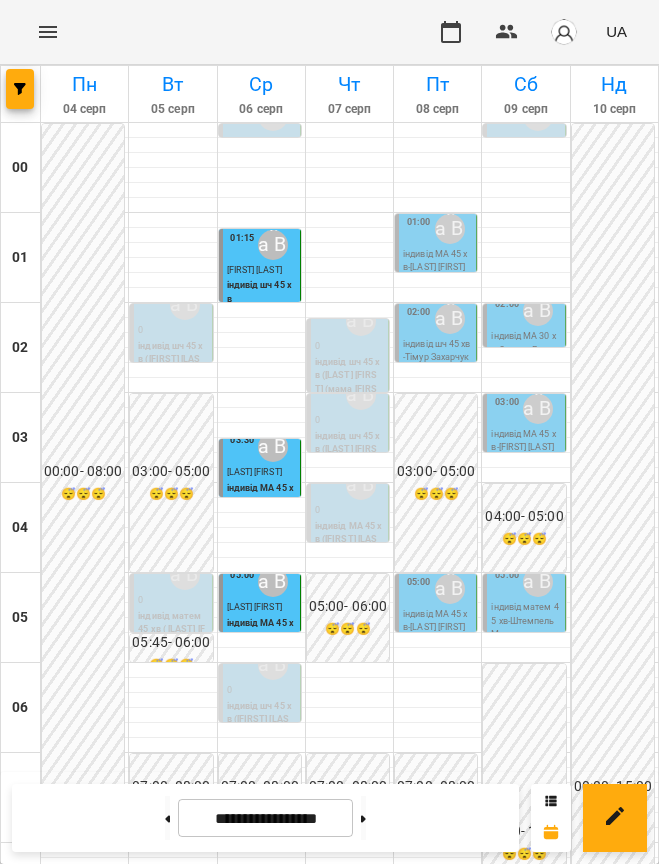 scroll, scrollTop: 1000, scrollLeft: 0, axis: vertical 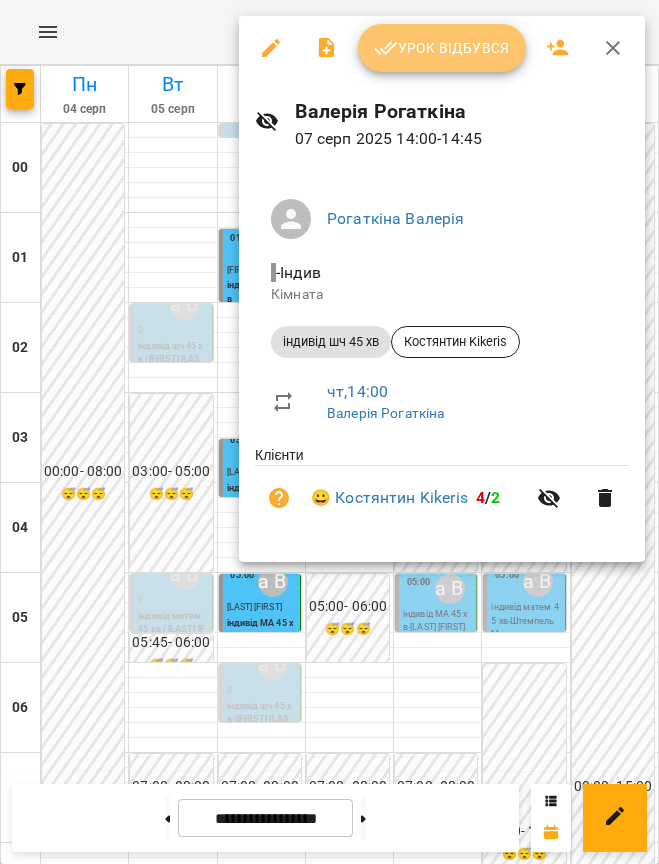 click on "Урок відбувся" at bounding box center (442, 48) 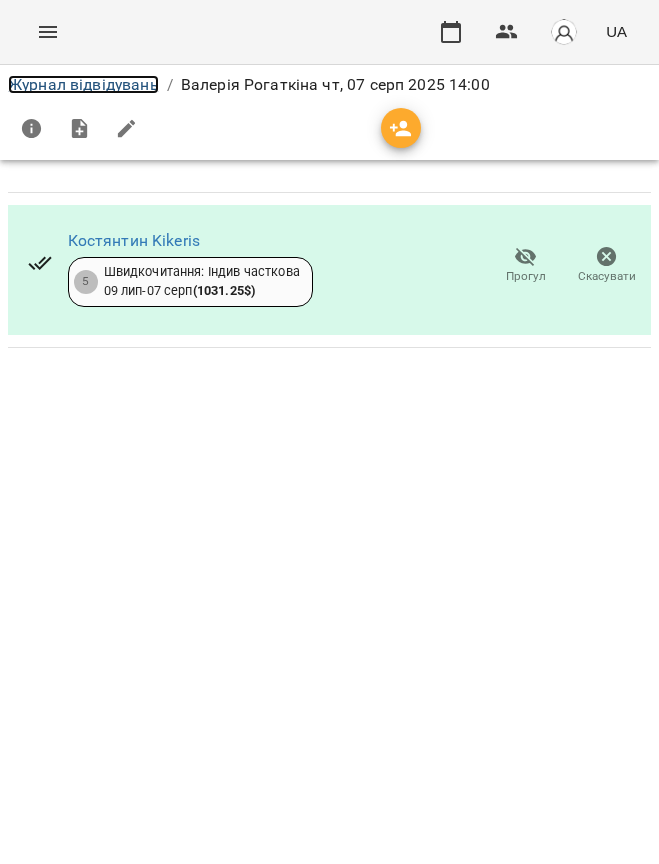 click on "Журнал відвідувань" at bounding box center [83, 84] 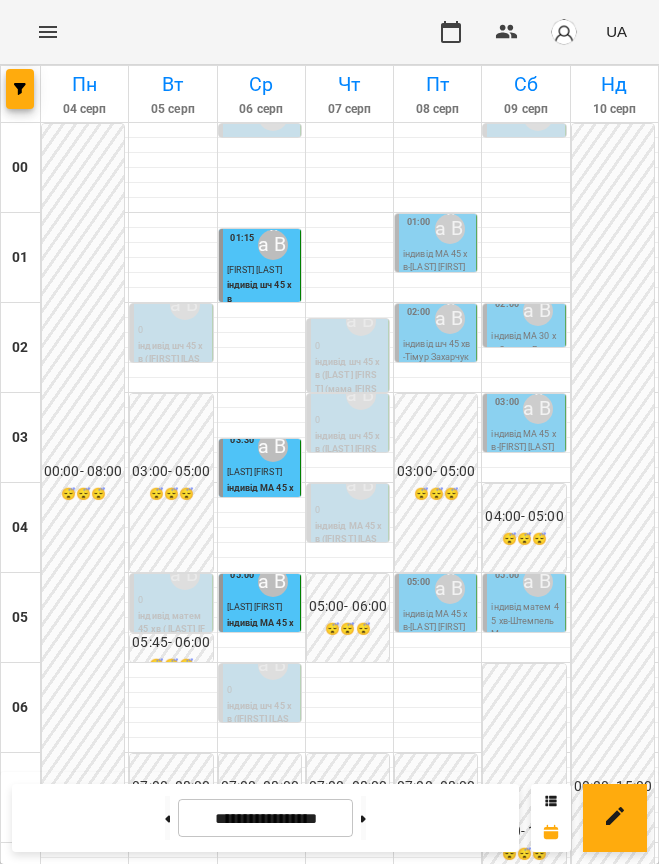 scroll, scrollTop: 1009, scrollLeft: 0, axis: vertical 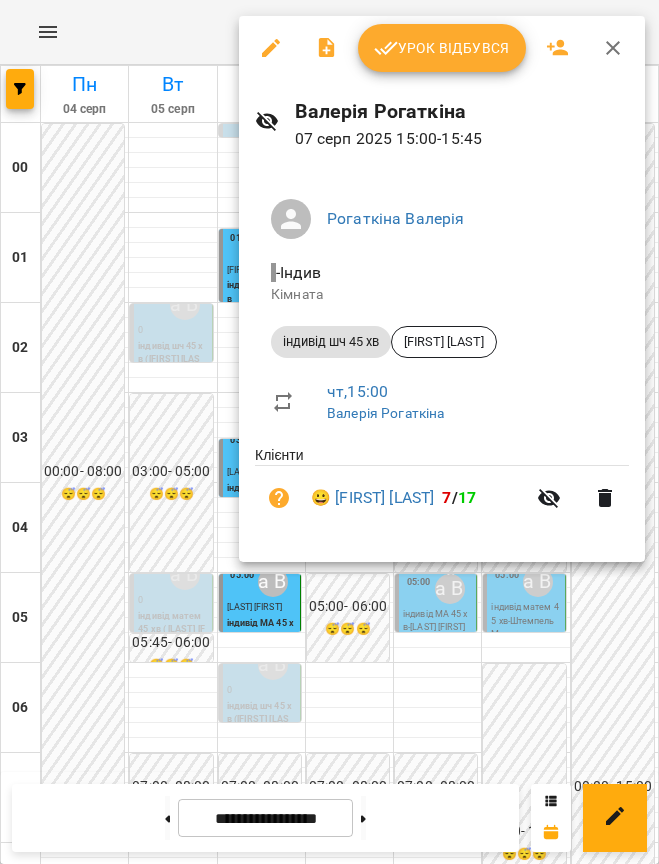 click at bounding box center [329, 432] 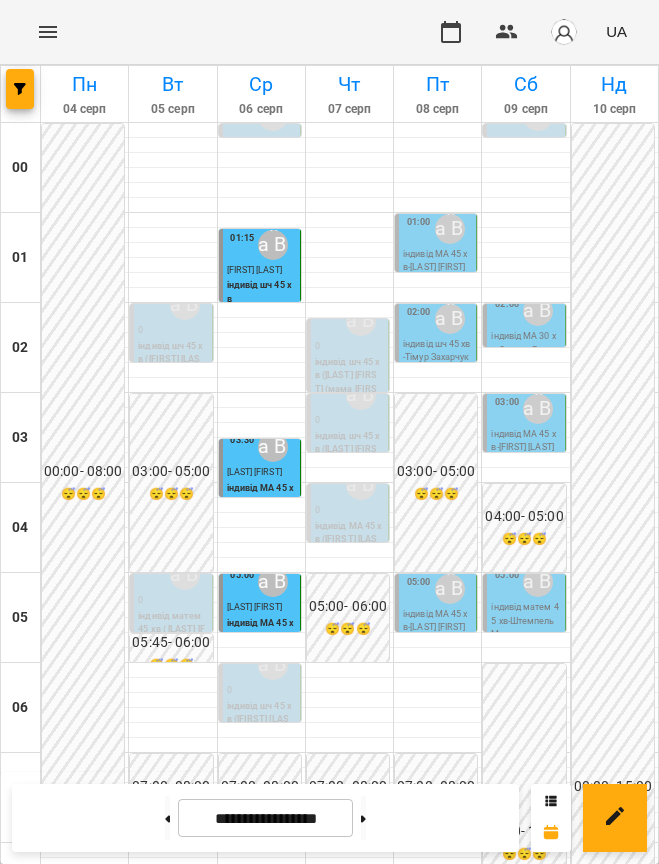 scroll, scrollTop: 1125, scrollLeft: 0, axis: vertical 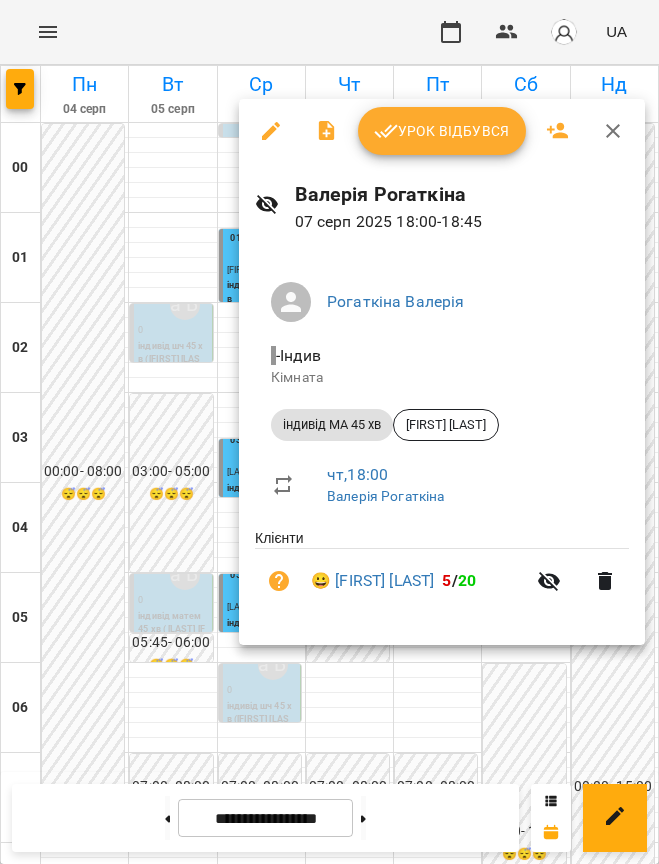 drag, startPoint x: 390, startPoint y: 715, endPoint x: 371, endPoint y: 680, distance: 39.824615 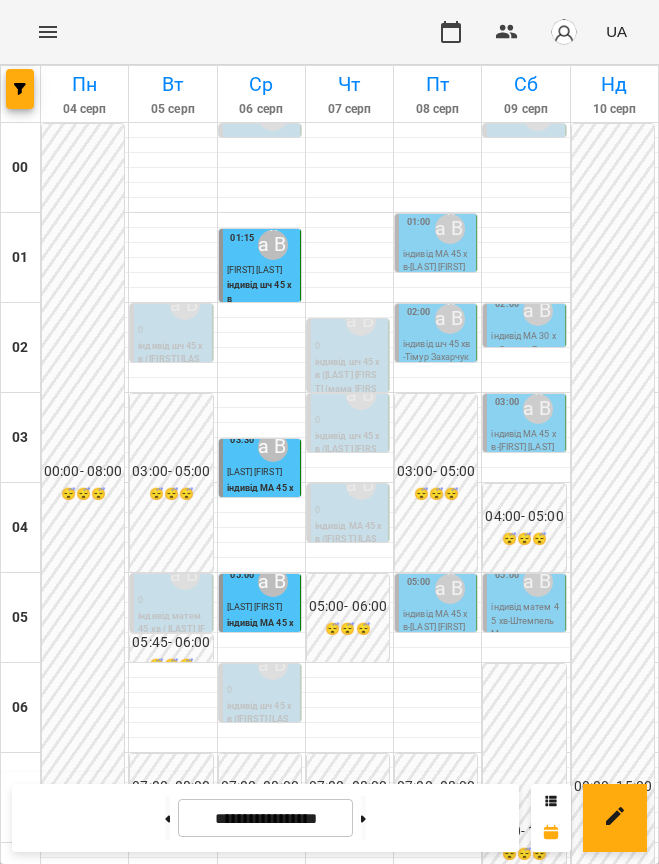 click on "Костянтин Kikeris" at bounding box center [327, 1602] 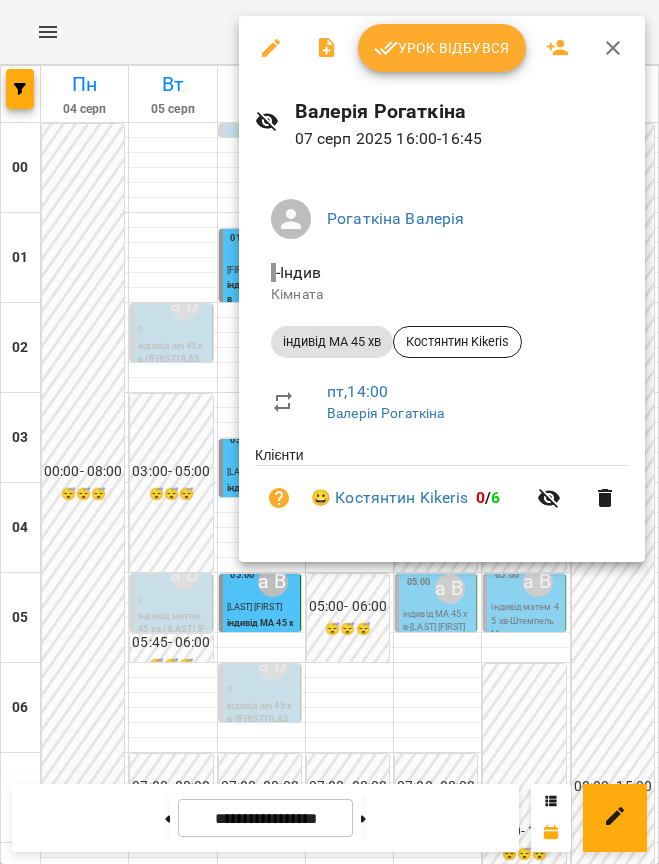click at bounding box center [329, 432] 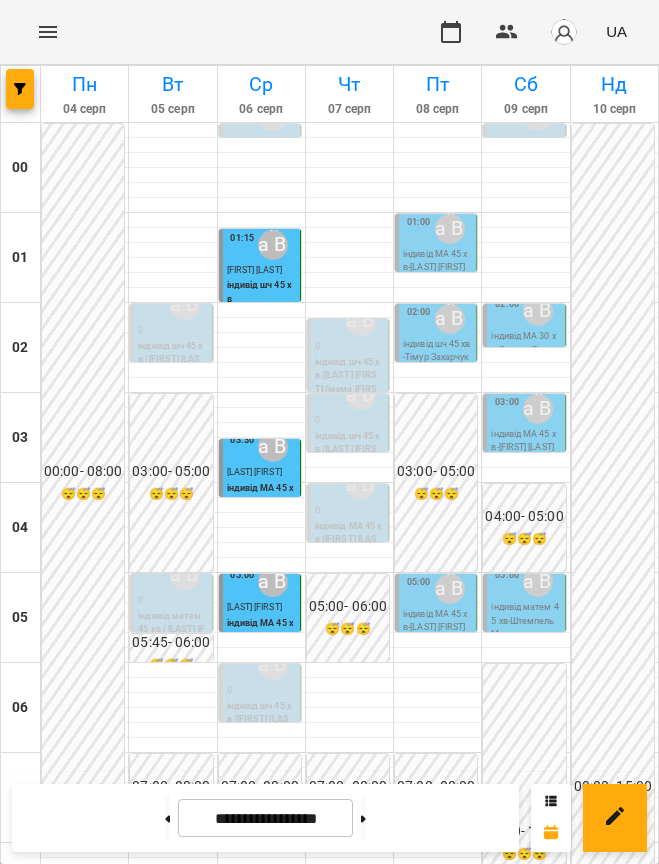 click on "[FIRST] [LAST]" at bounding box center (326, 1512) 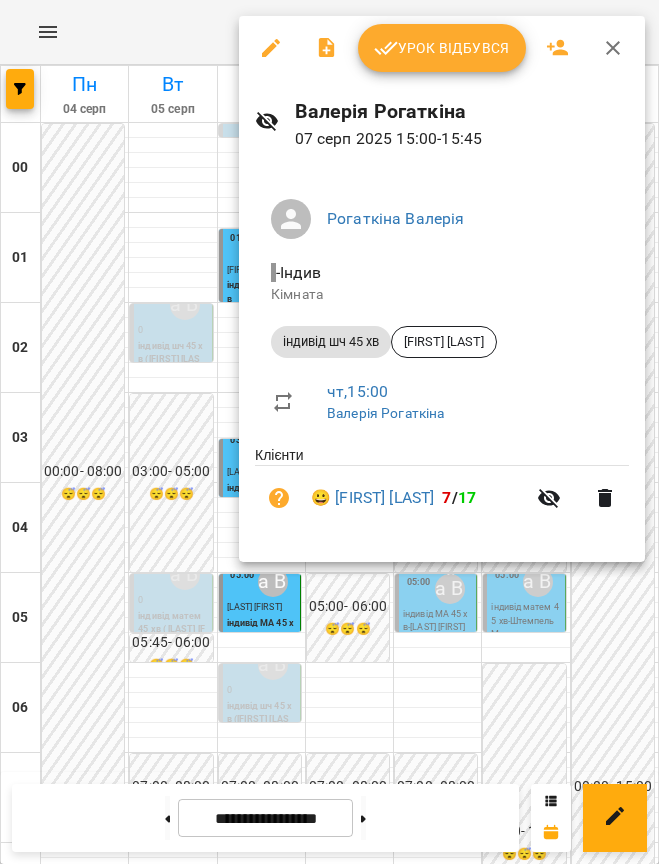 click at bounding box center [329, 432] 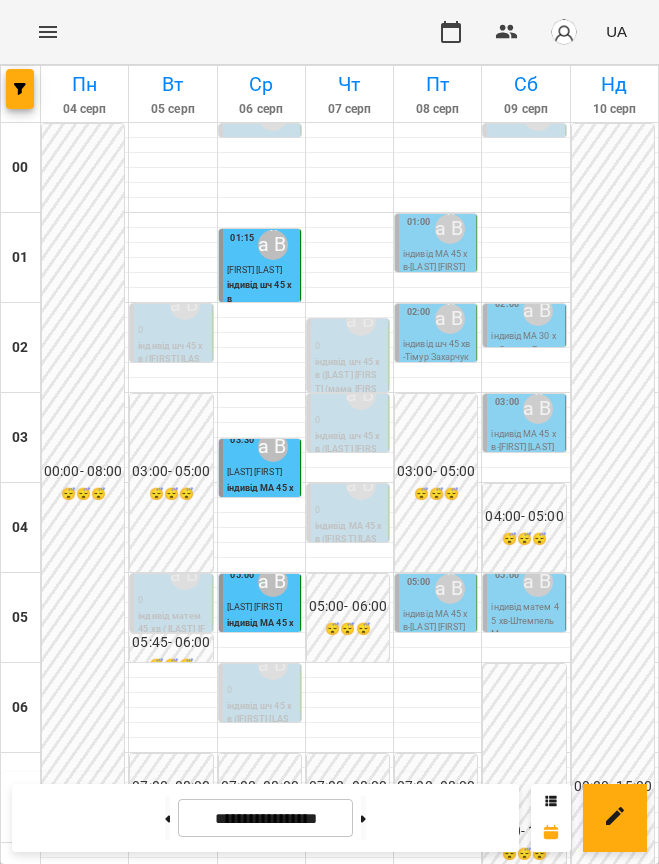 scroll, scrollTop: 1509, scrollLeft: 0, axis: vertical 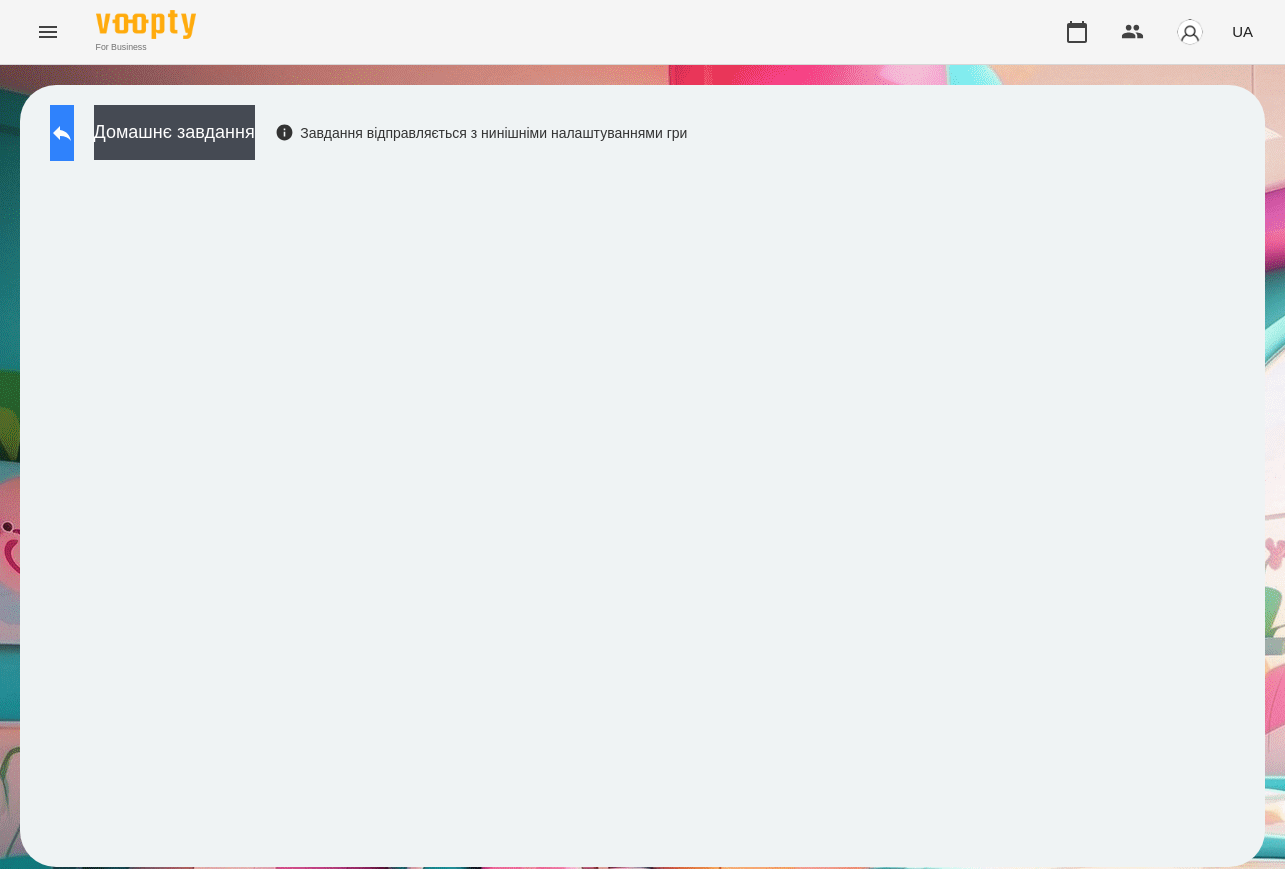 click 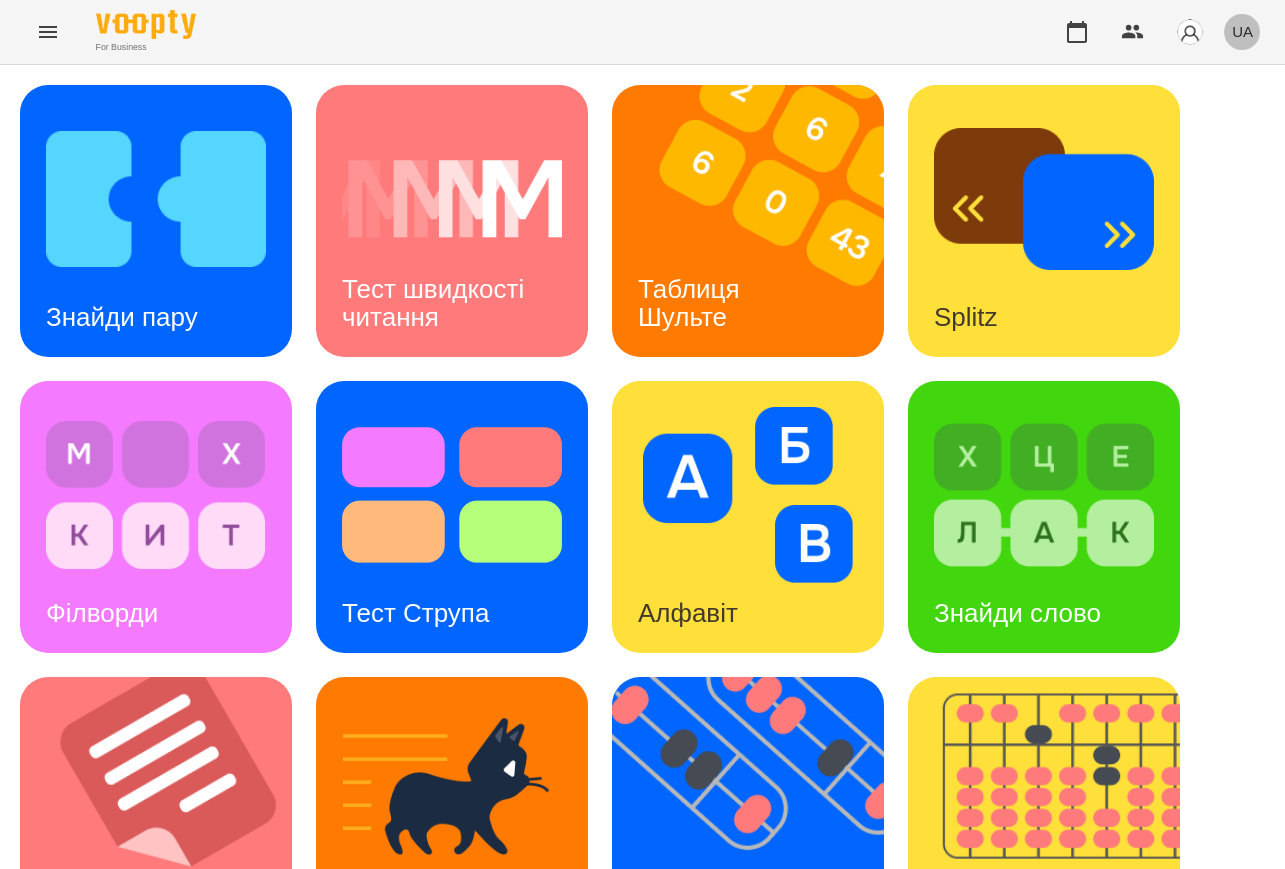 click on "UA" at bounding box center [1242, 31] 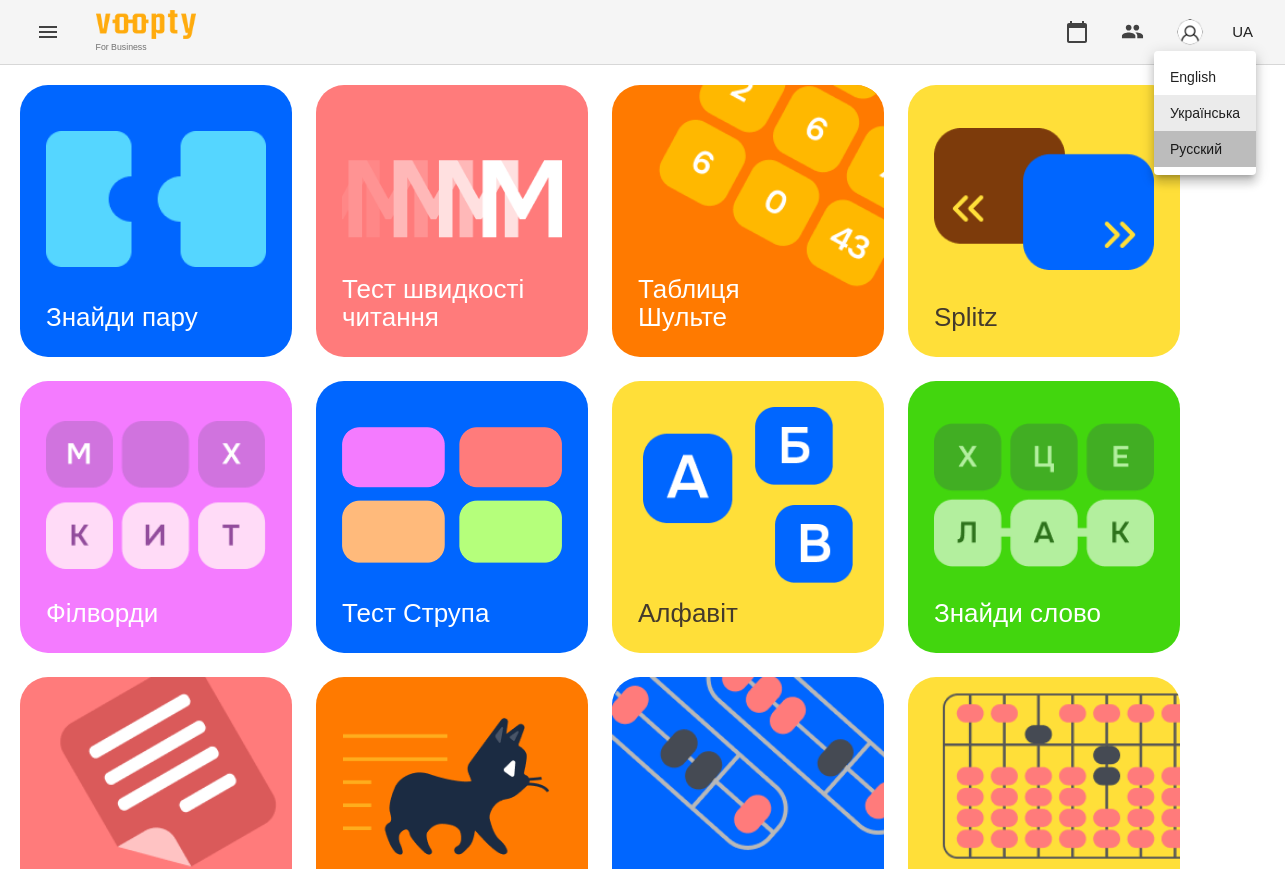 click on "Русский" at bounding box center [1205, 149] 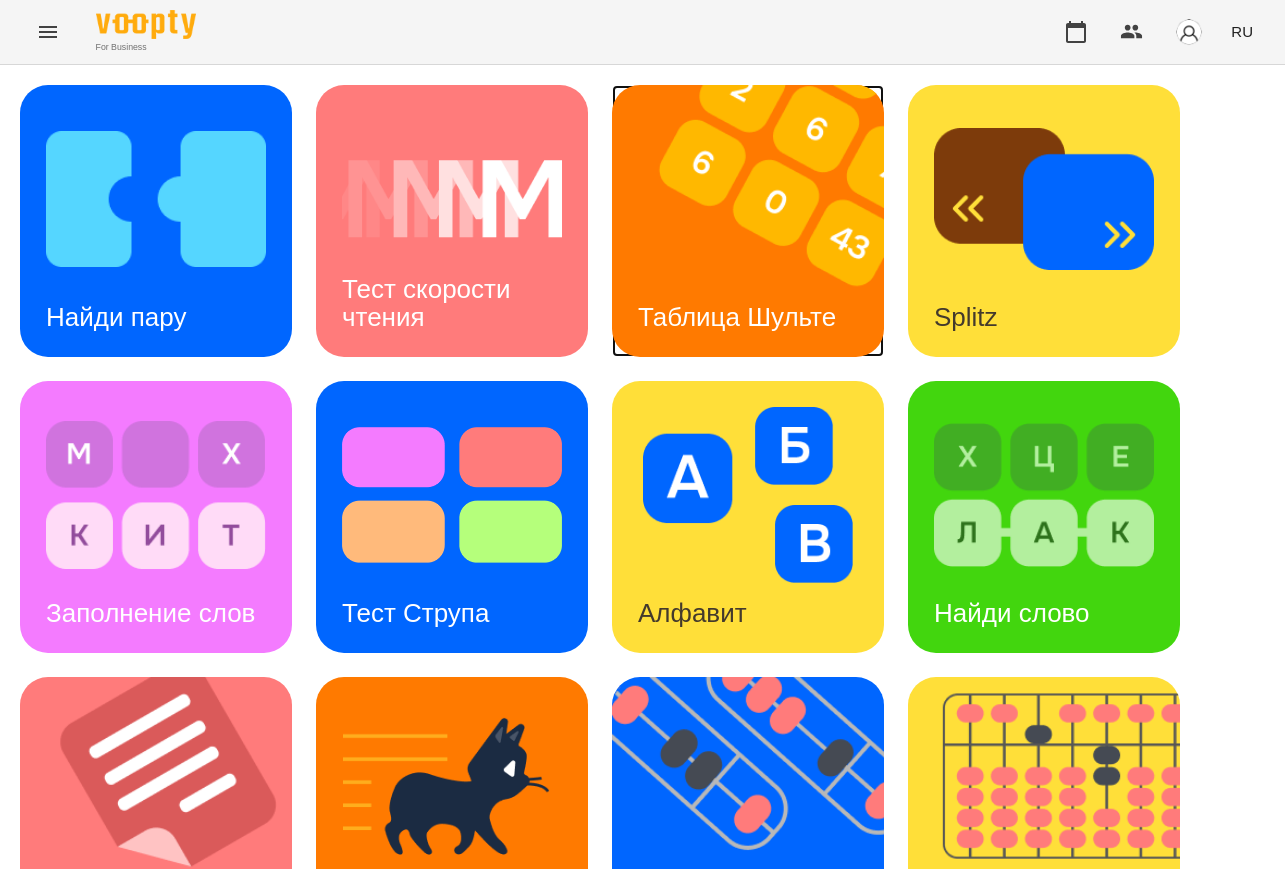 click at bounding box center [760, 221] 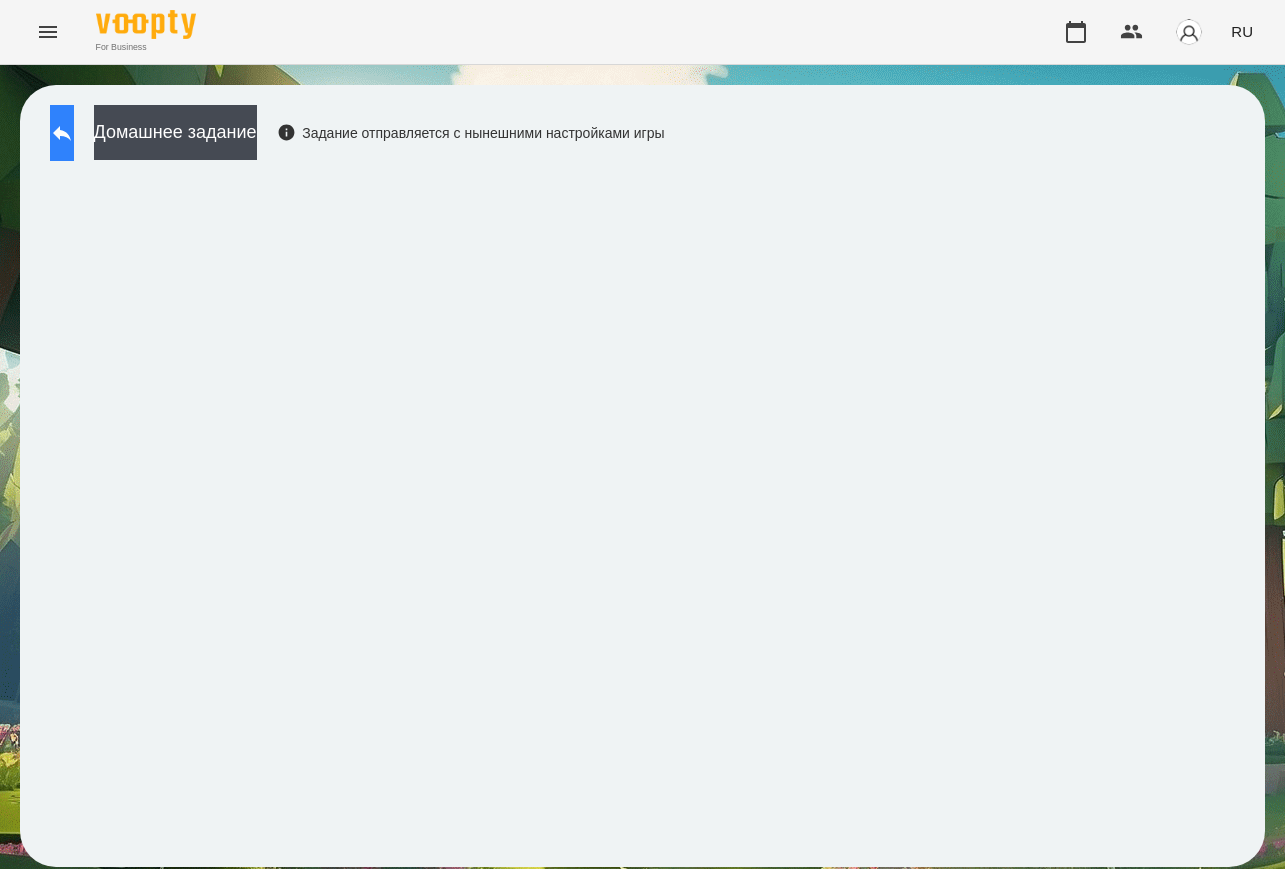 click at bounding box center (62, 133) 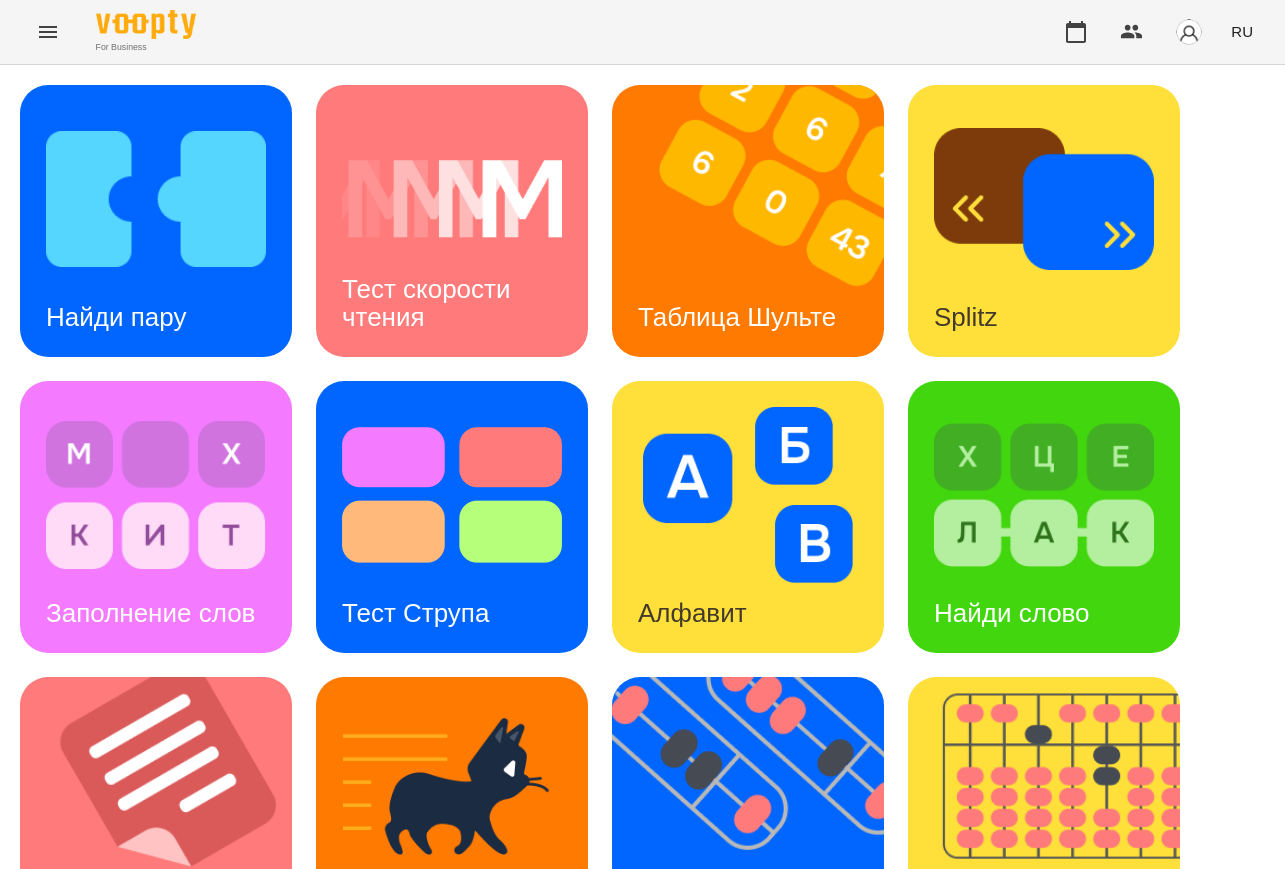 scroll, scrollTop: 250, scrollLeft: 0, axis: vertical 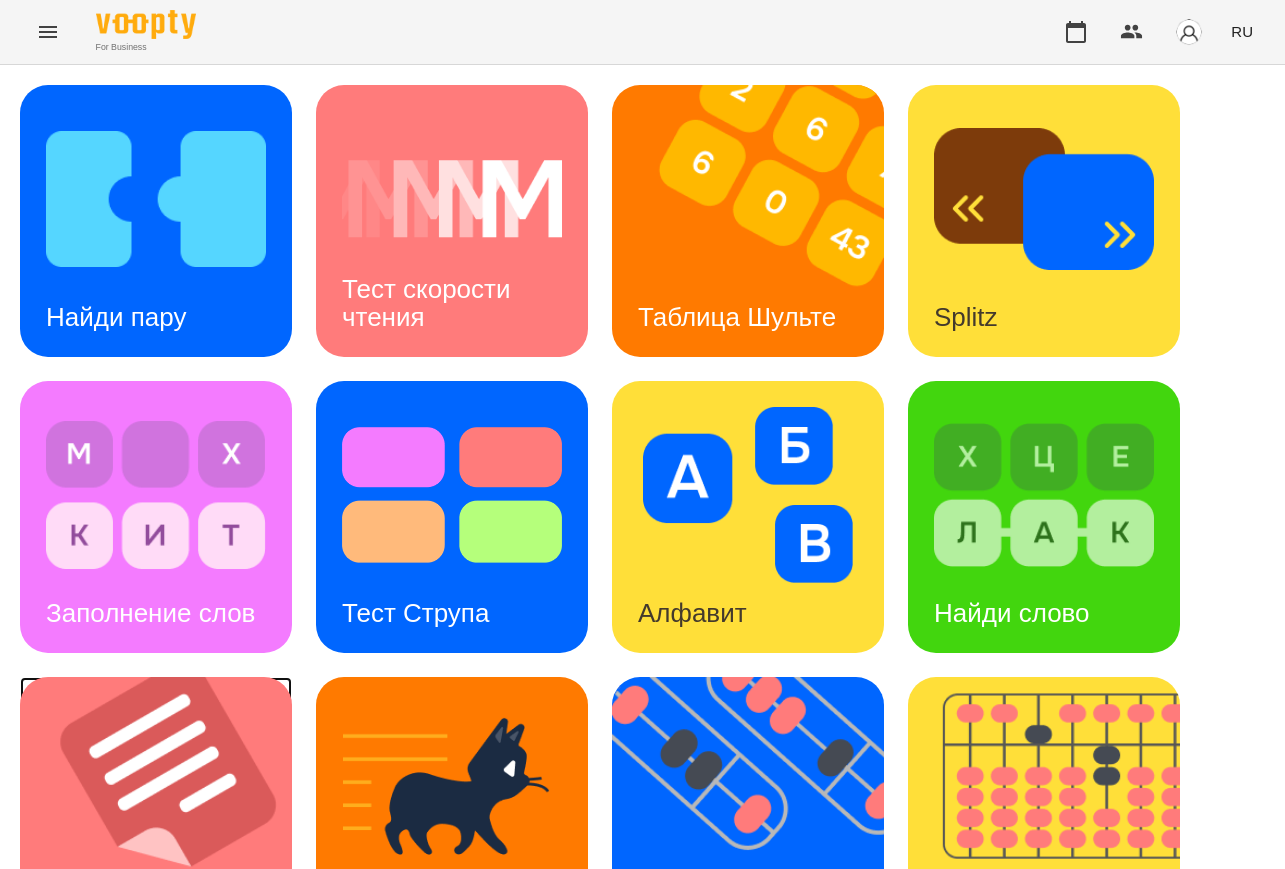 click at bounding box center [168, 813] 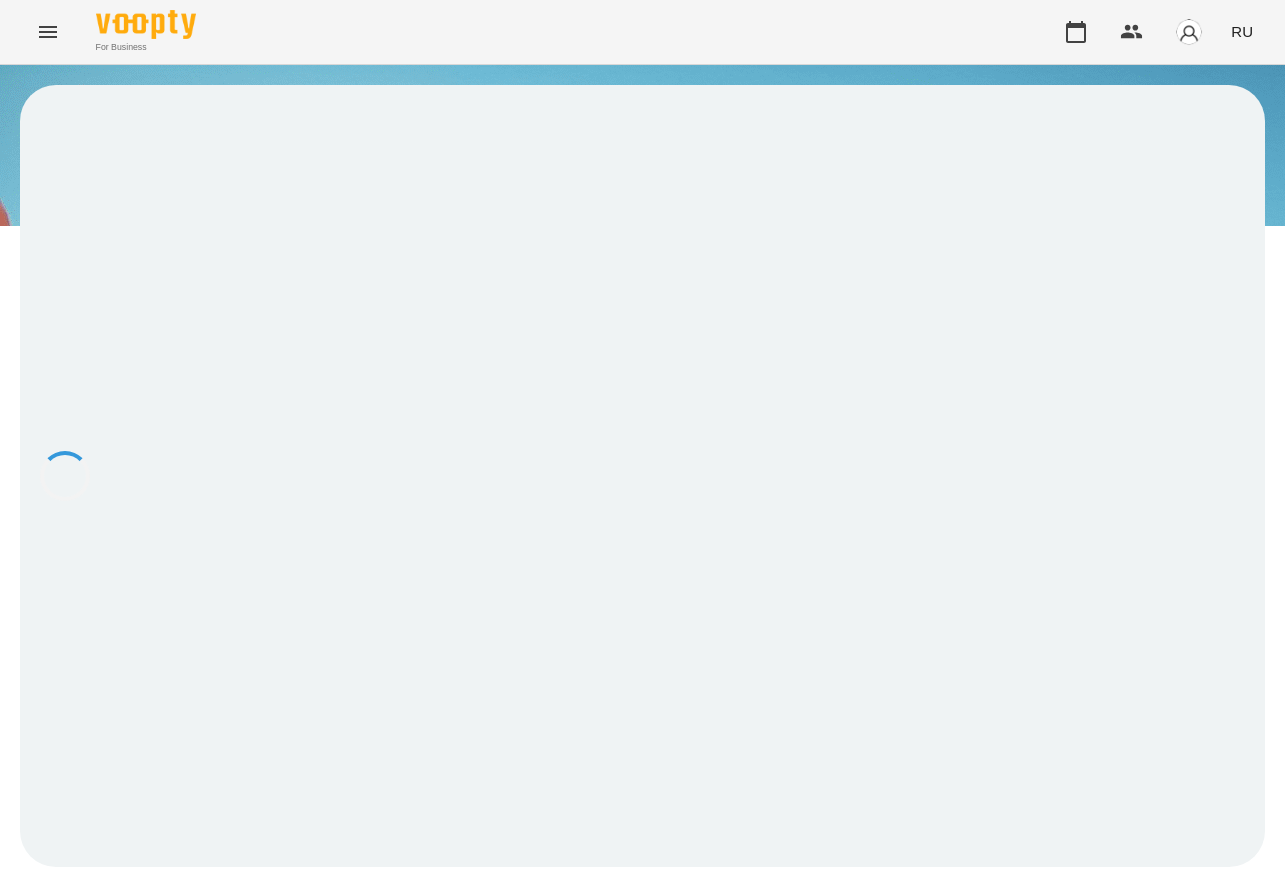scroll, scrollTop: 0, scrollLeft: 0, axis: both 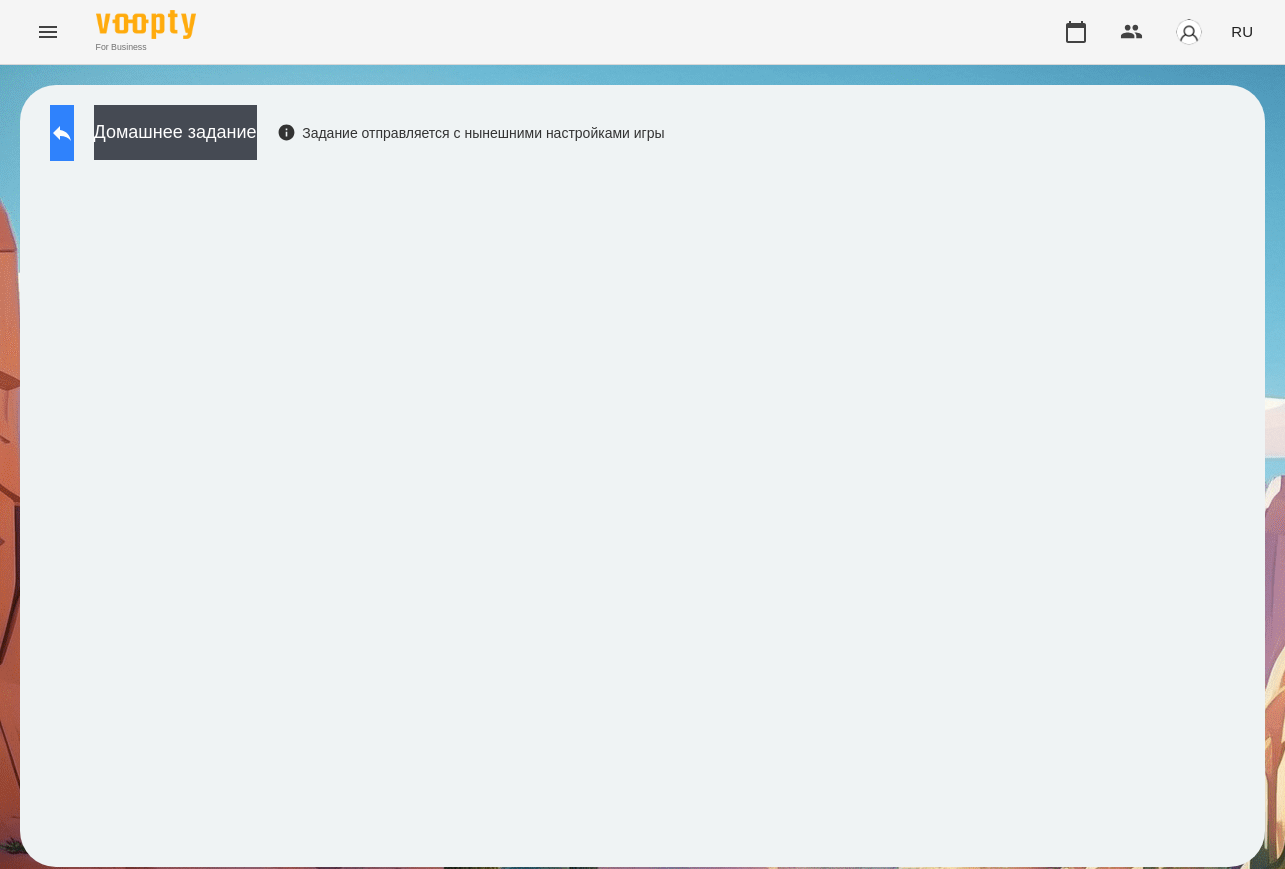 click 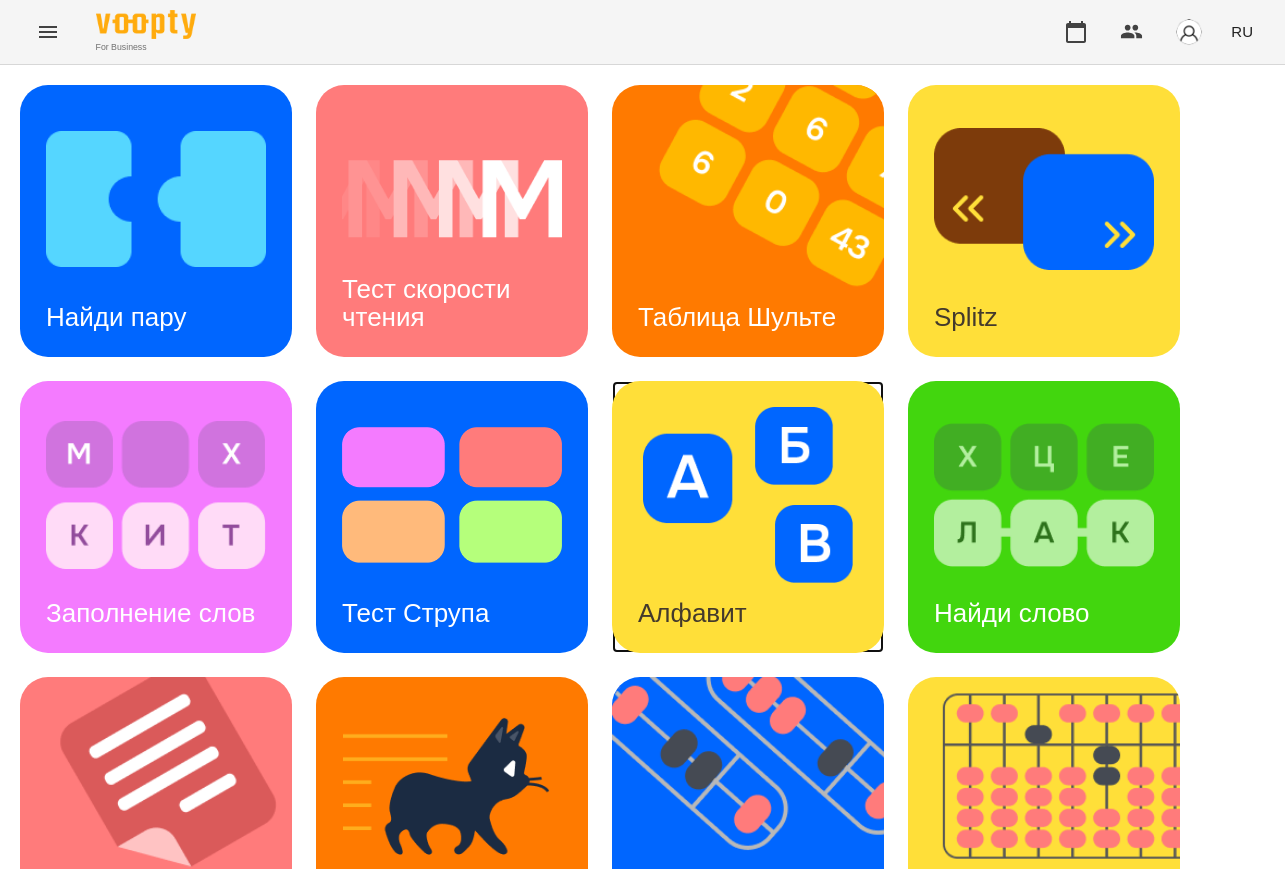 click at bounding box center [748, 495] 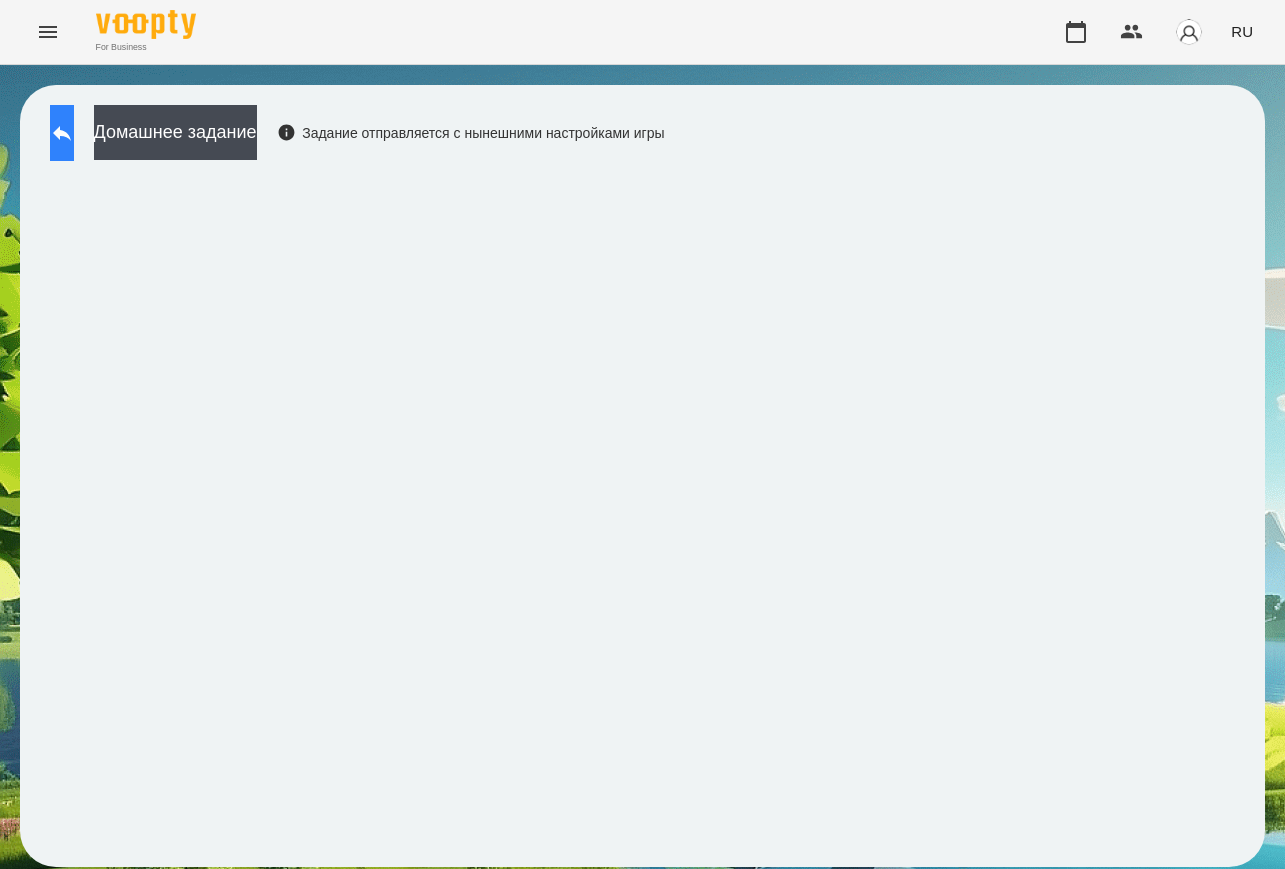 click at bounding box center (62, 133) 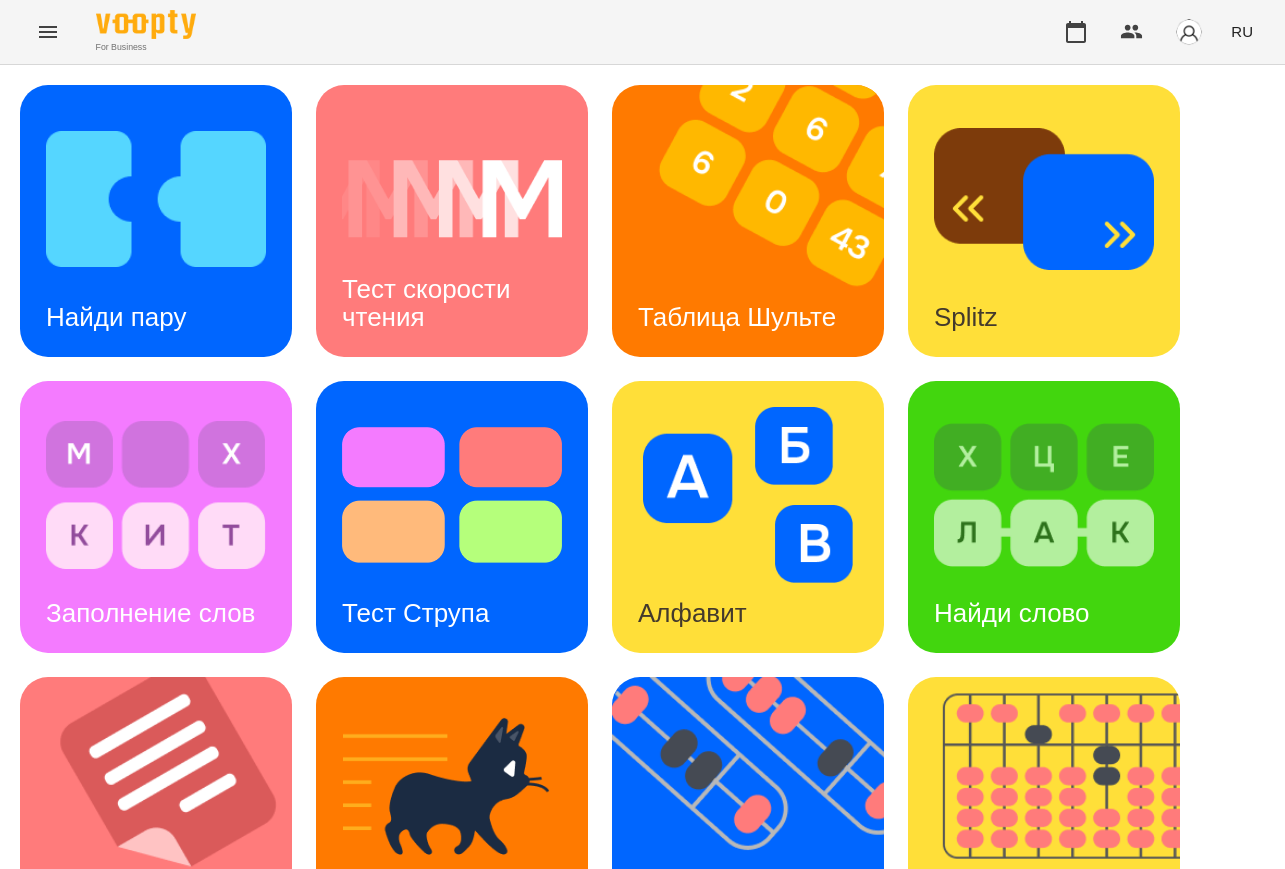 click on "RU" at bounding box center [1242, 31] 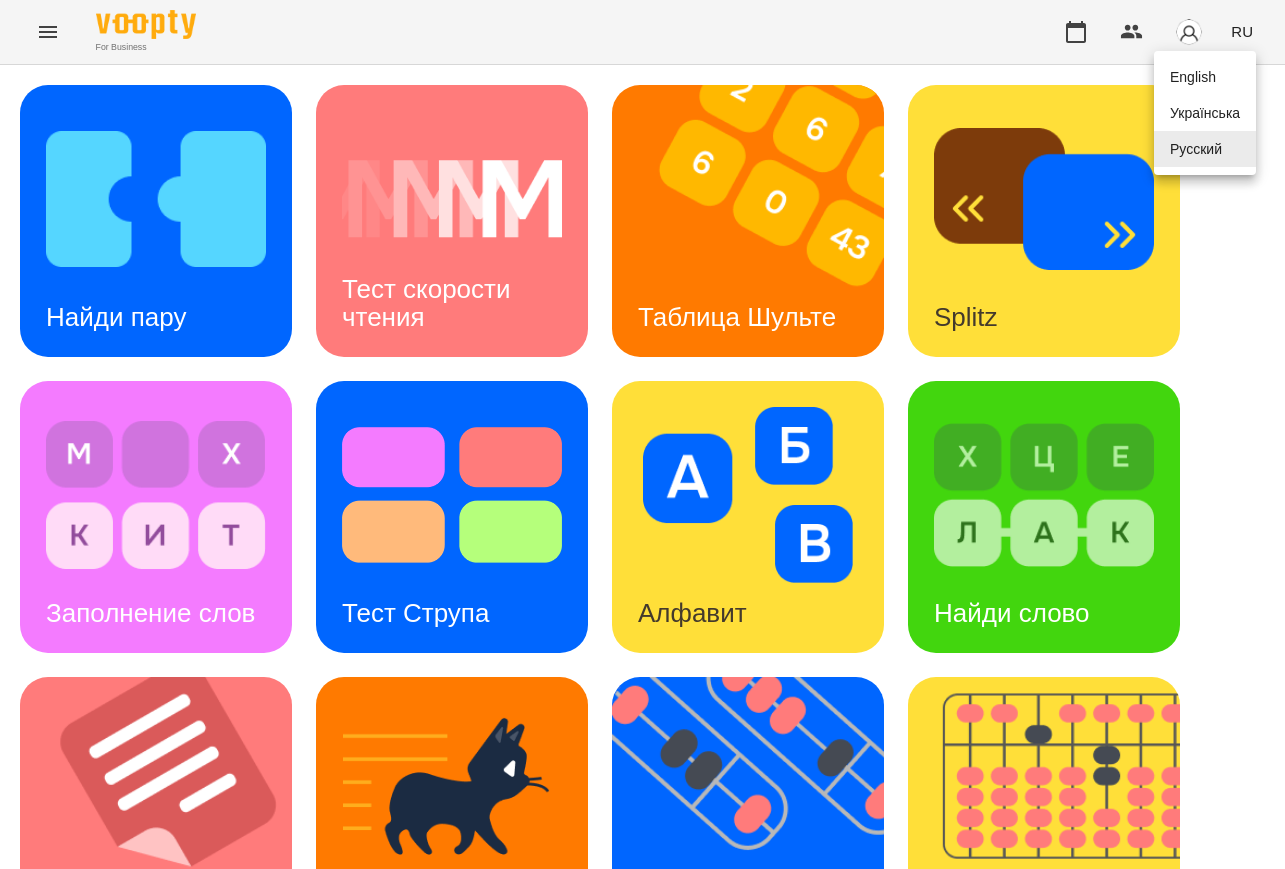 click on "Українська" at bounding box center (1205, 113) 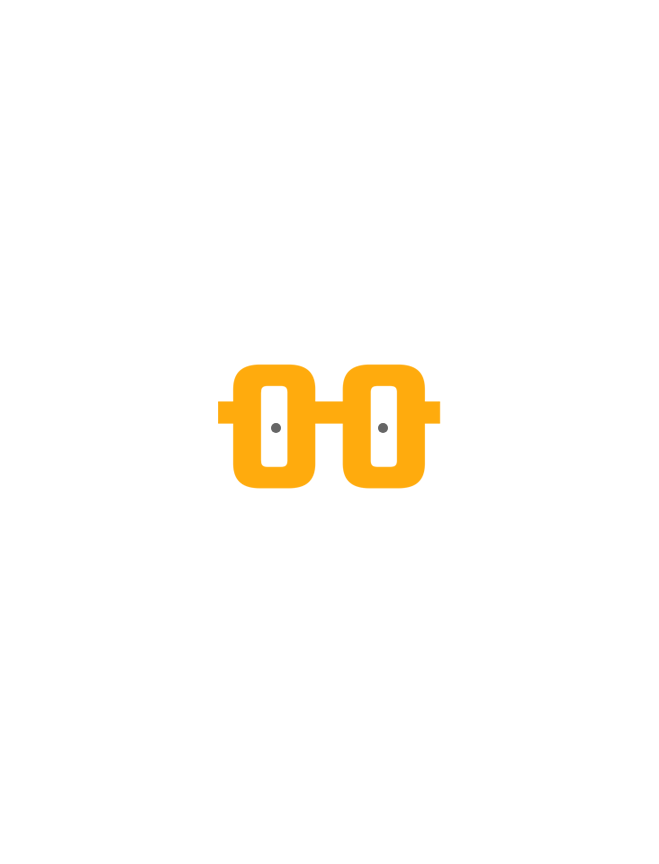 scroll, scrollTop: 0, scrollLeft: 0, axis: both 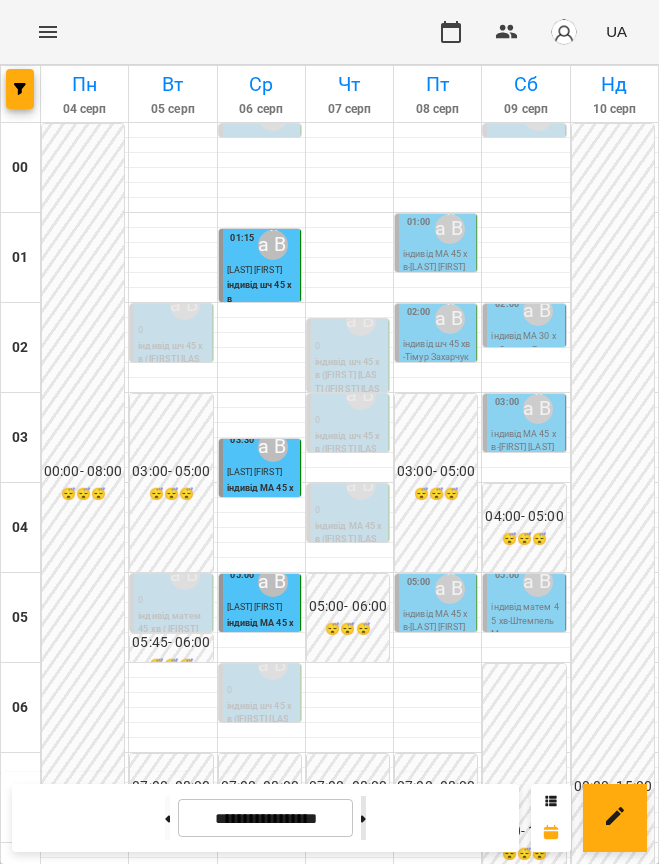 click at bounding box center [363, 818] 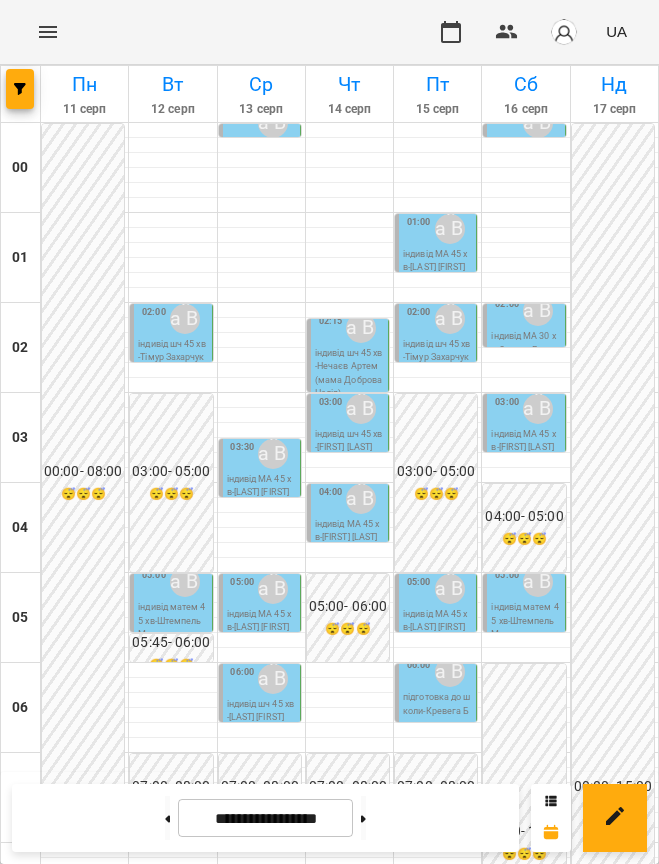 scroll, scrollTop: 0, scrollLeft: 0, axis: both 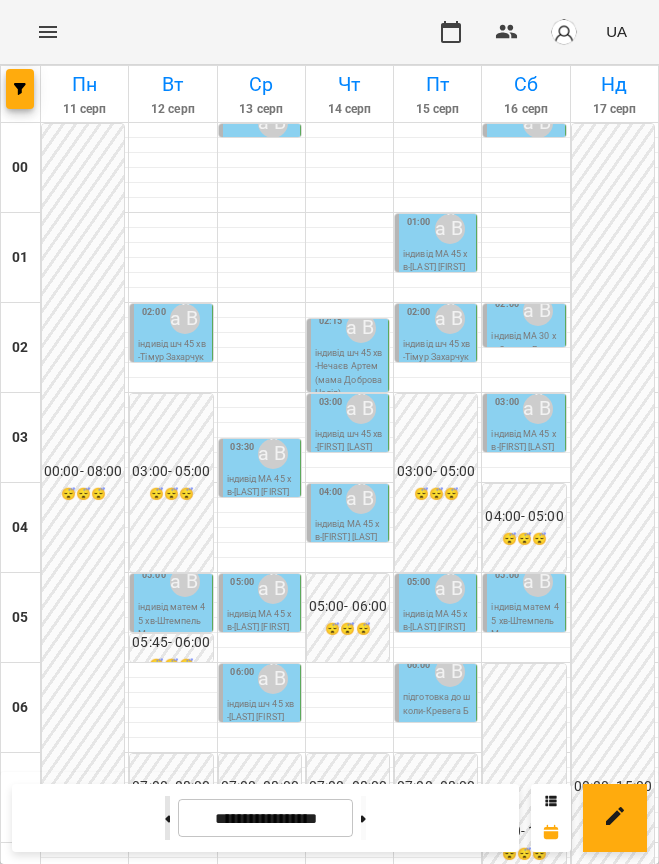 click at bounding box center [167, 818] 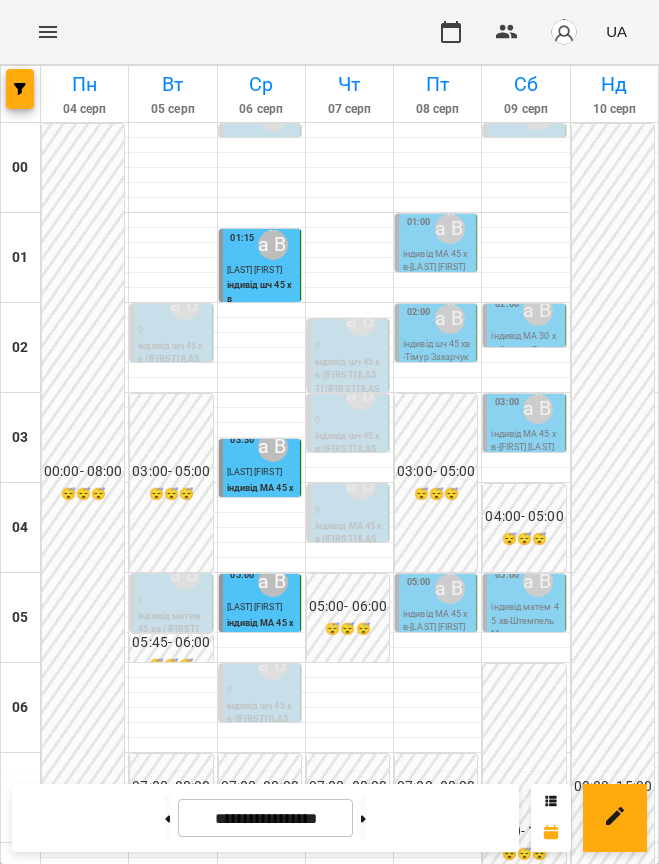 scroll, scrollTop: 1000, scrollLeft: 0, axis: vertical 